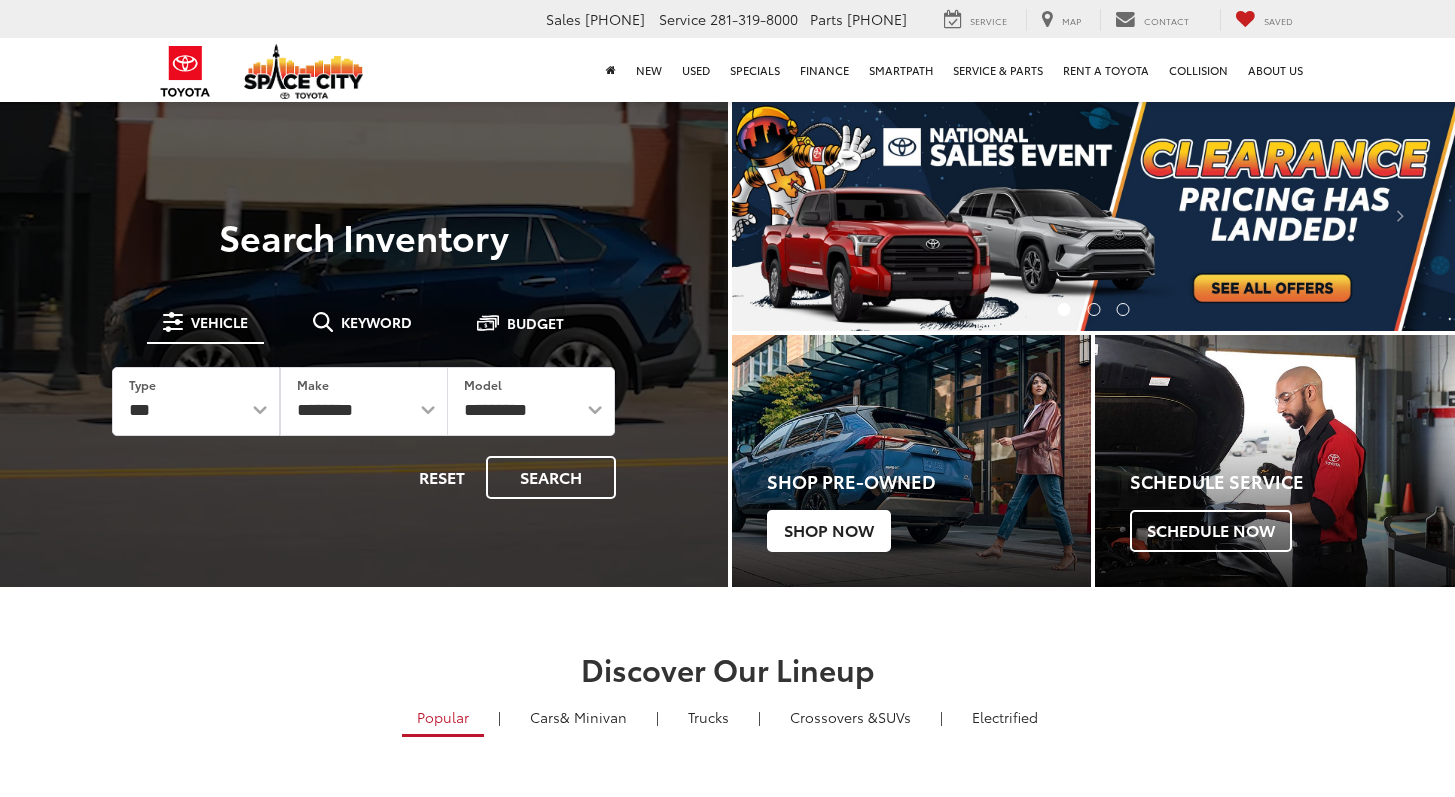 scroll, scrollTop: 0, scrollLeft: 0, axis: both 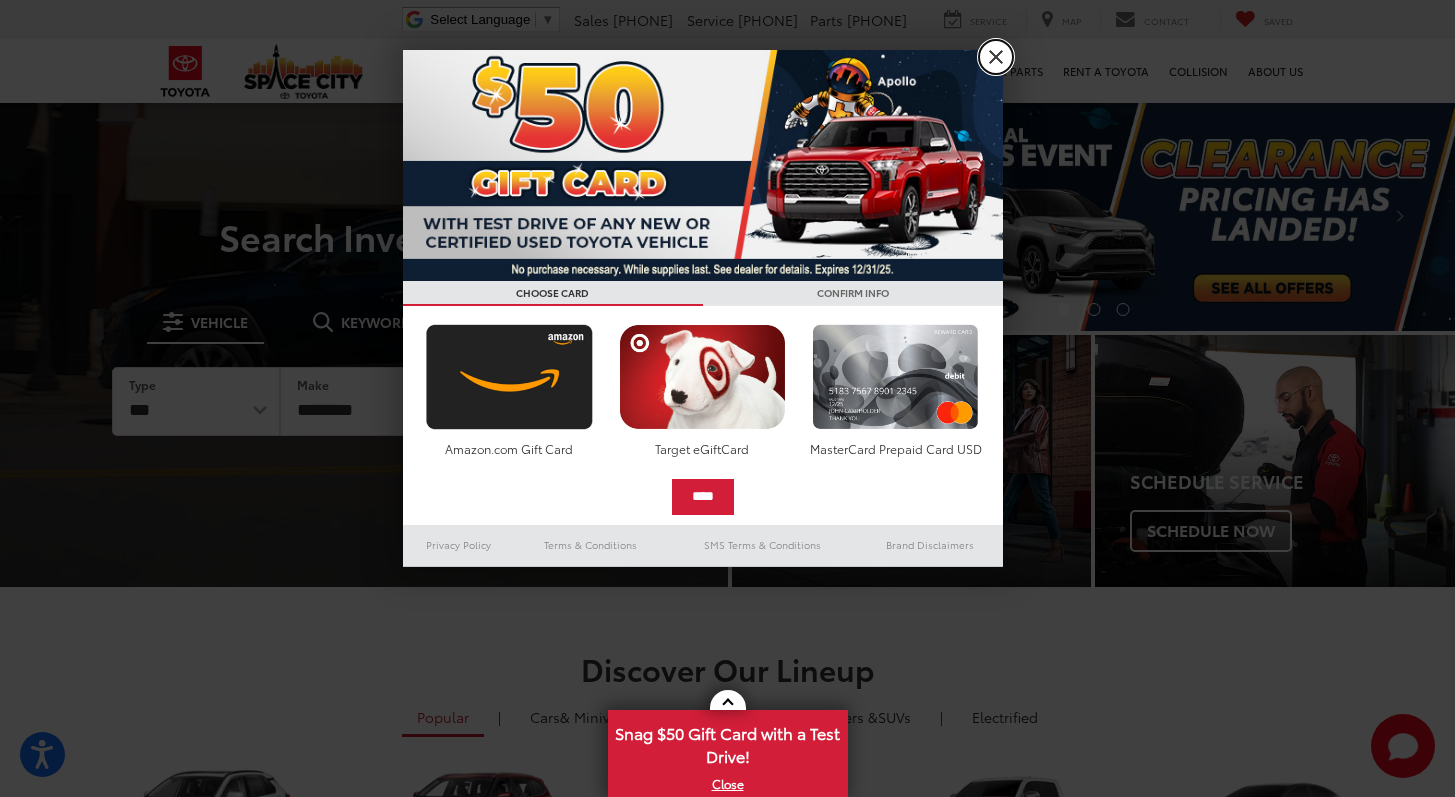 click on "X" at bounding box center [996, 57] 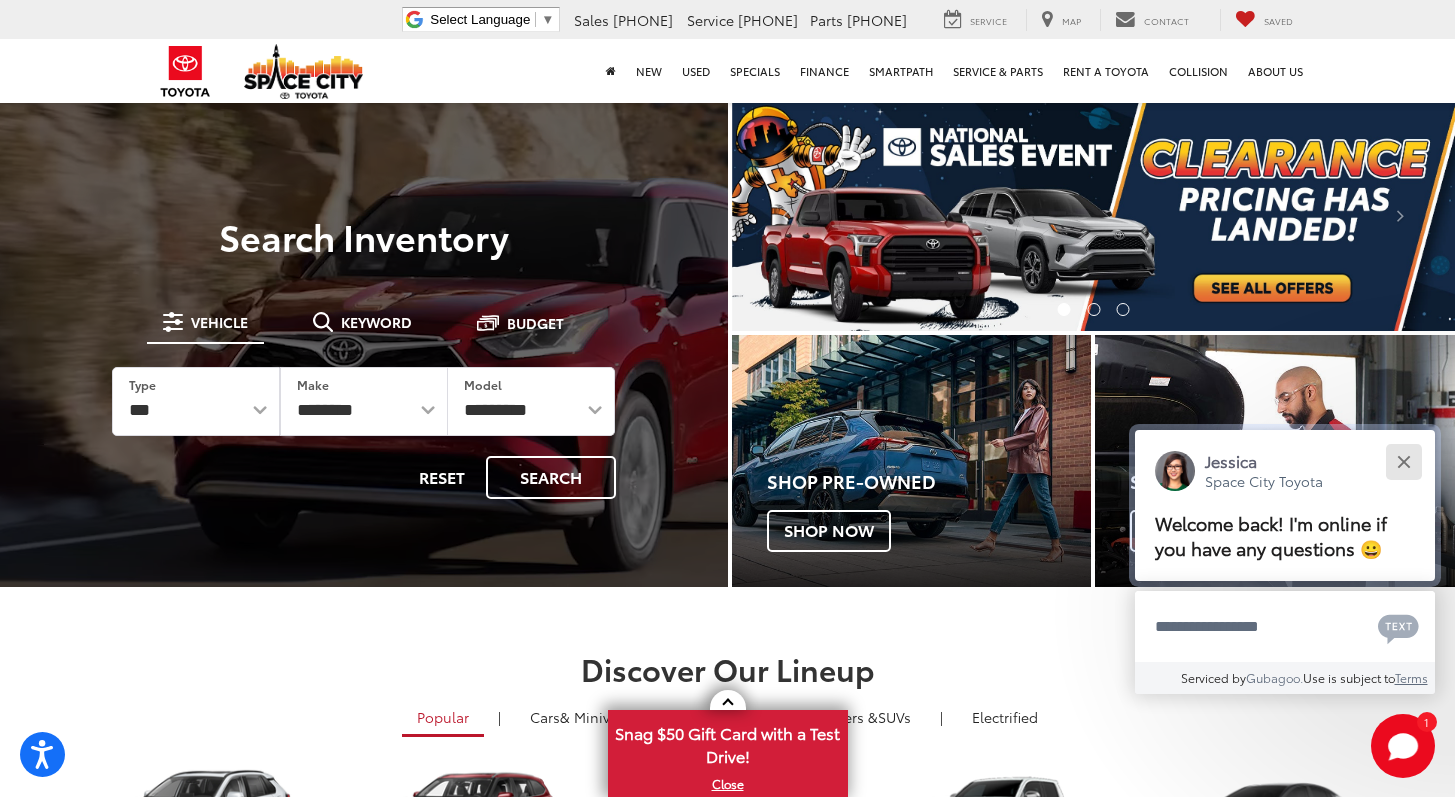 click at bounding box center (1403, 461) 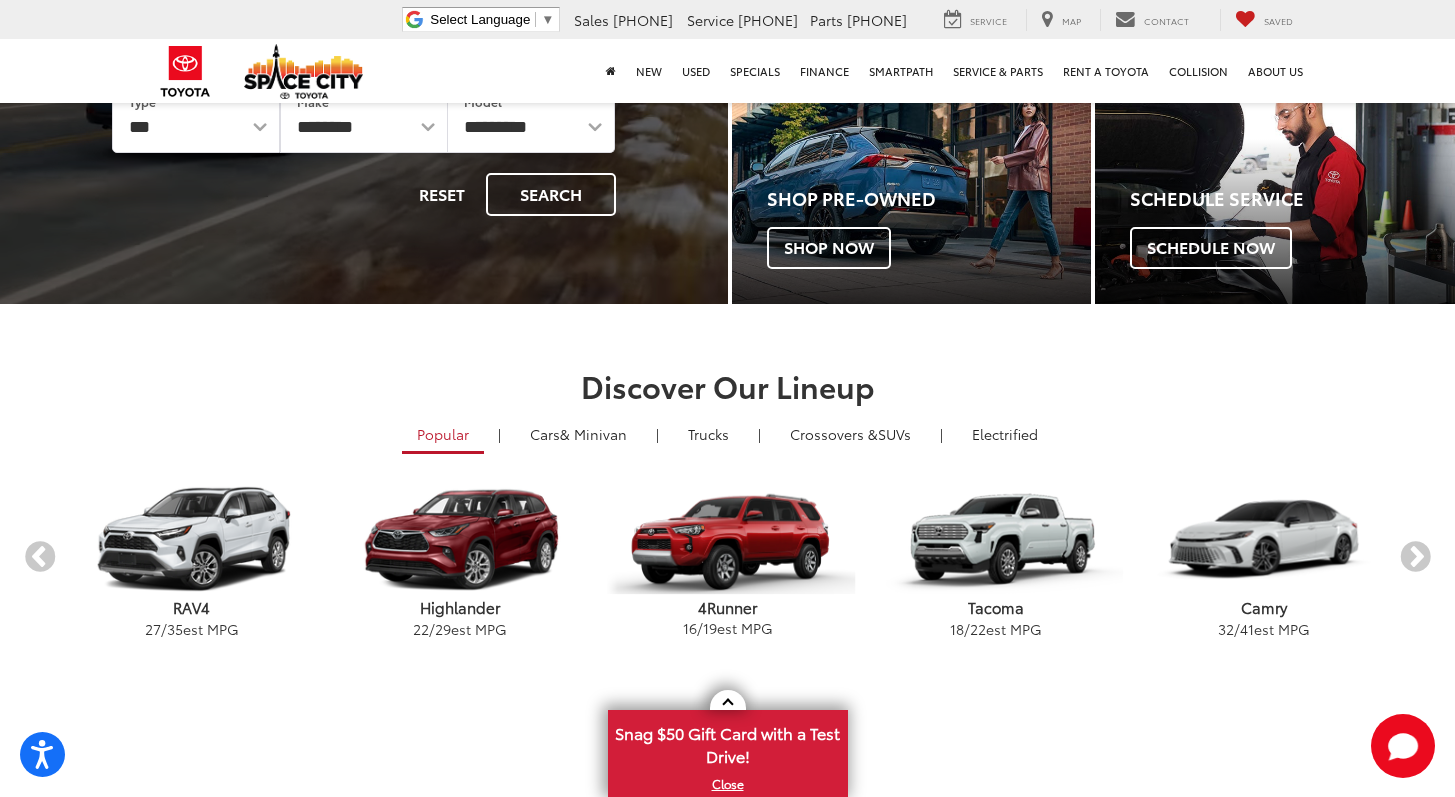 scroll, scrollTop: 0, scrollLeft: 0, axis: both 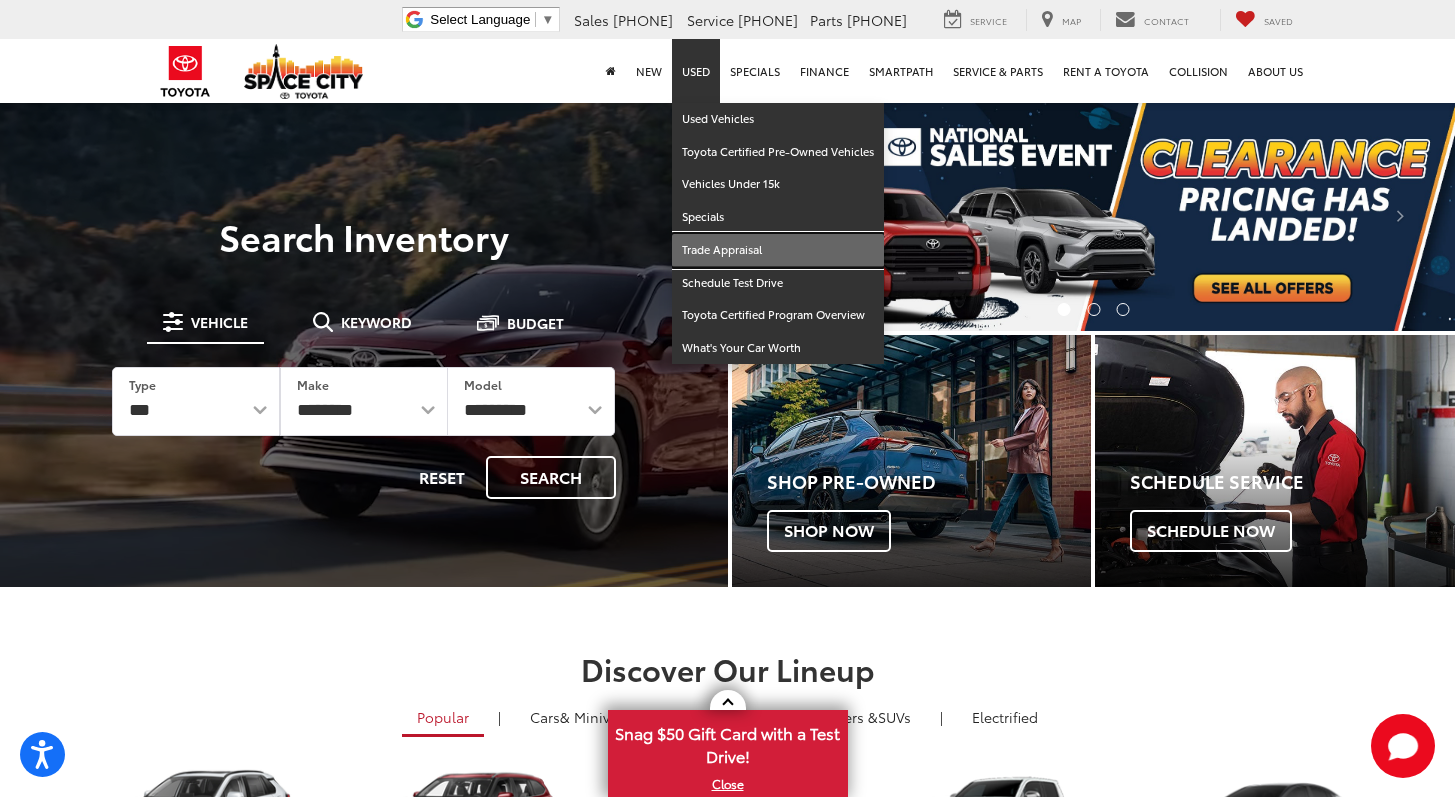 click on "Trade Appraisal" at bounding box center (778, 250) 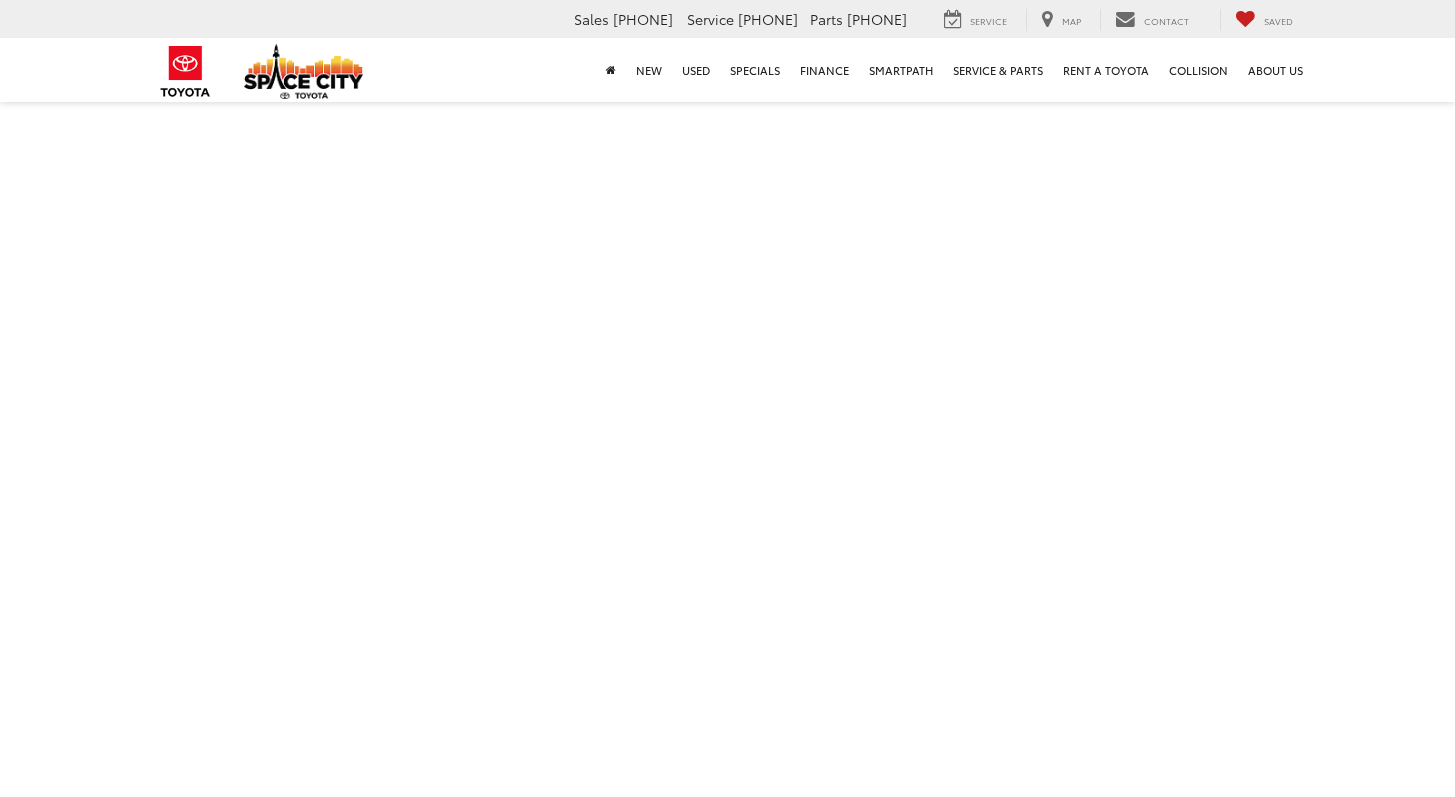 scroll, scrollTop: 0, scrollLeft: 0, axis: both 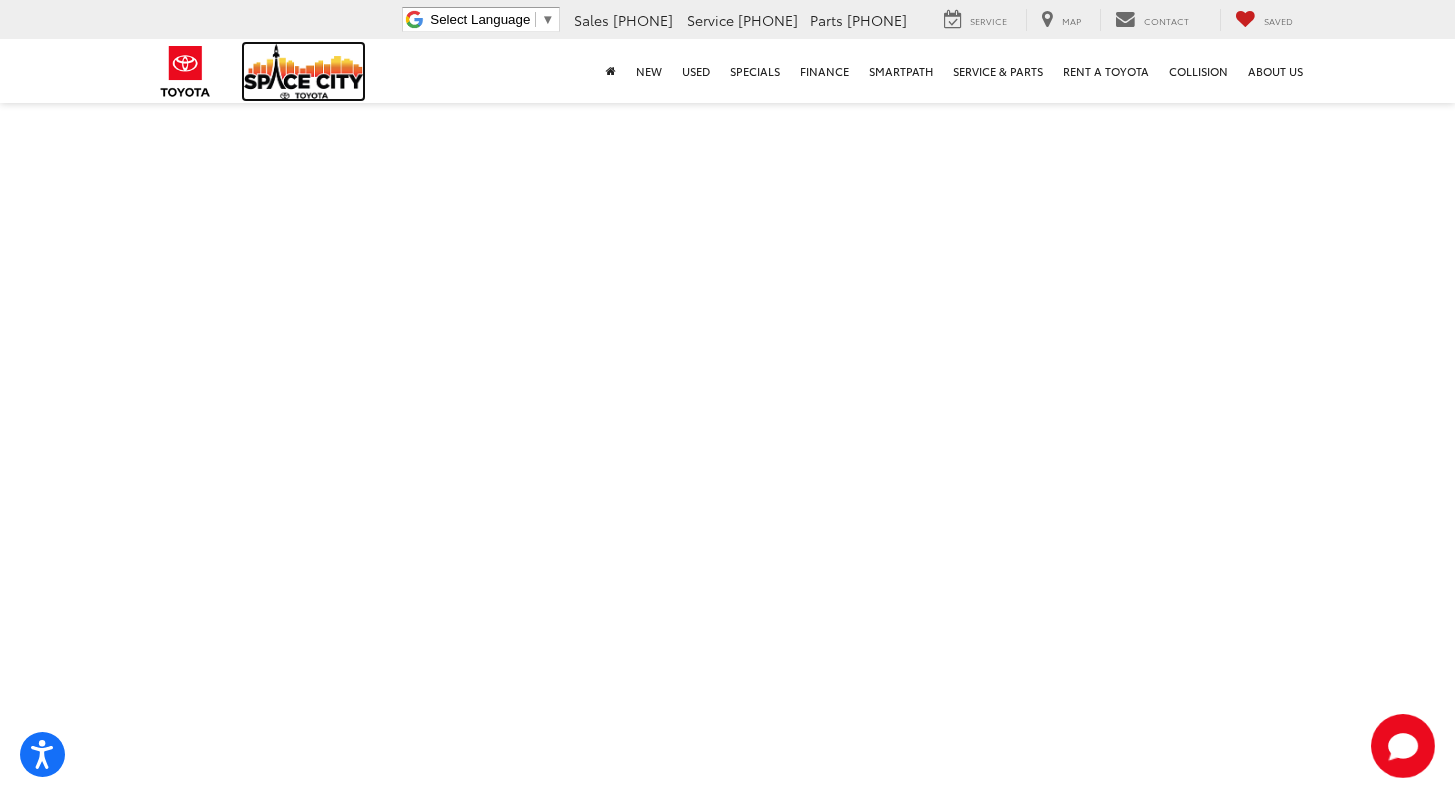 click at bounding box center (304, 71) 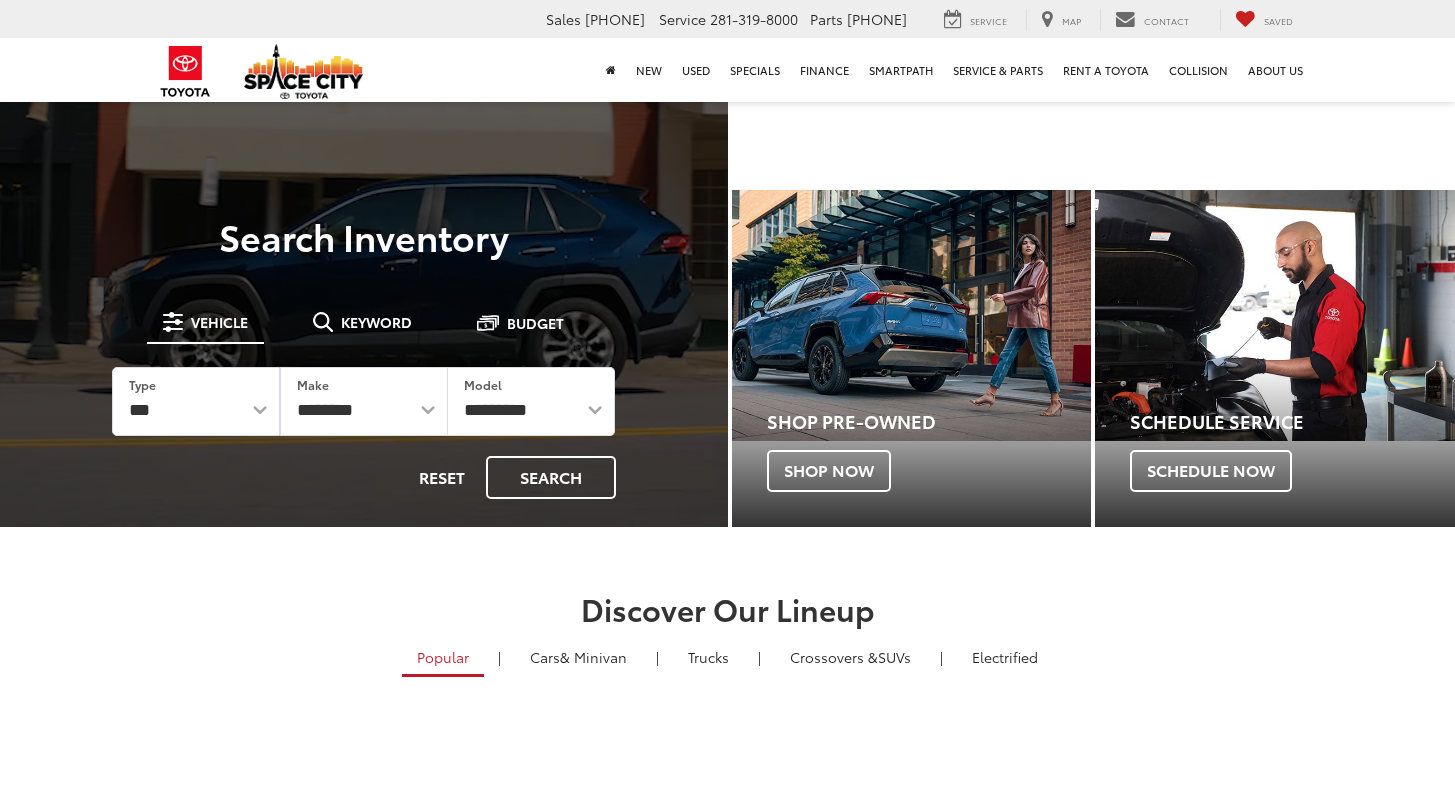 scroll, scrollTop: 0, scrollLeft: 0, axis: both 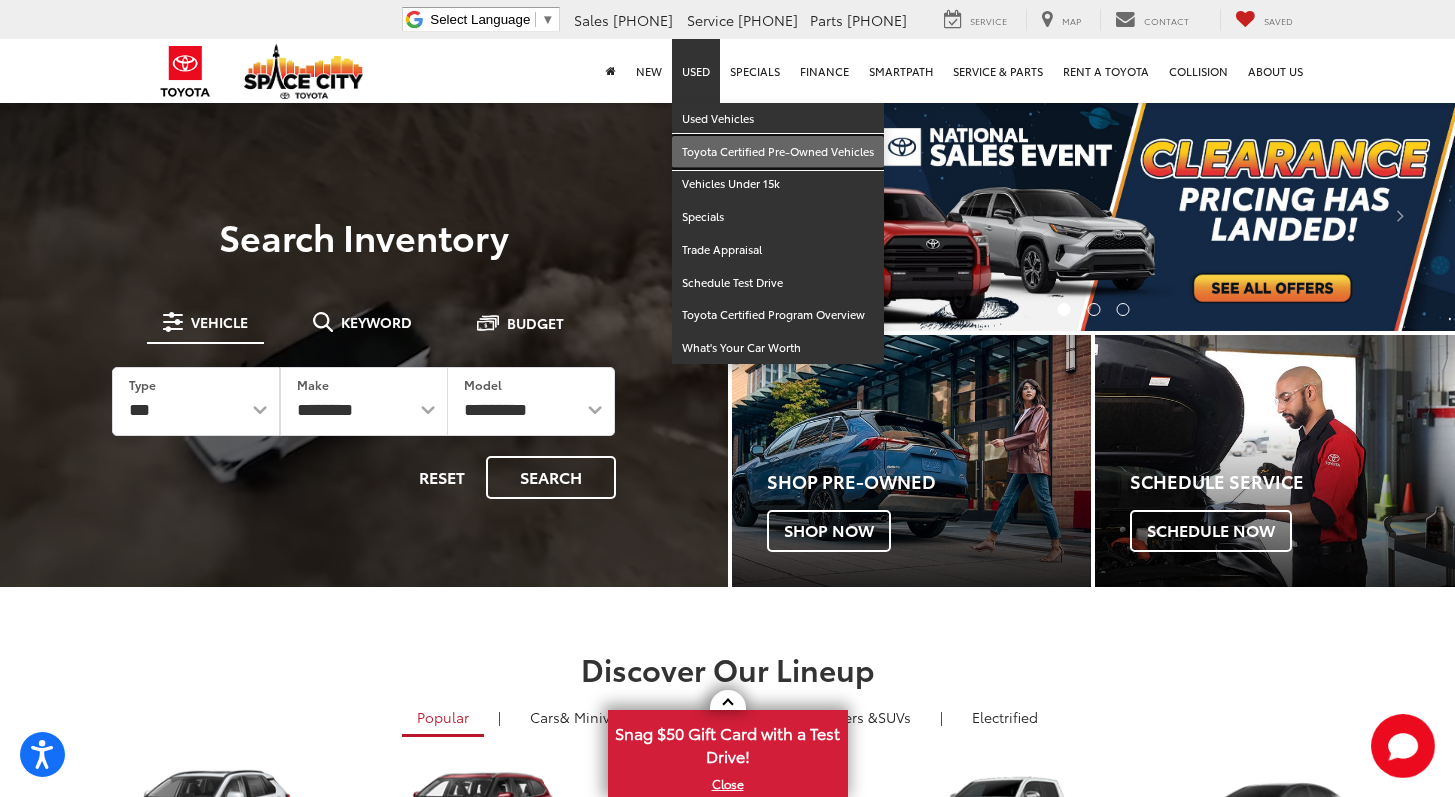click on "Toyota Certified Pre-Owned Vehicles" at bounding box center (778, 152) 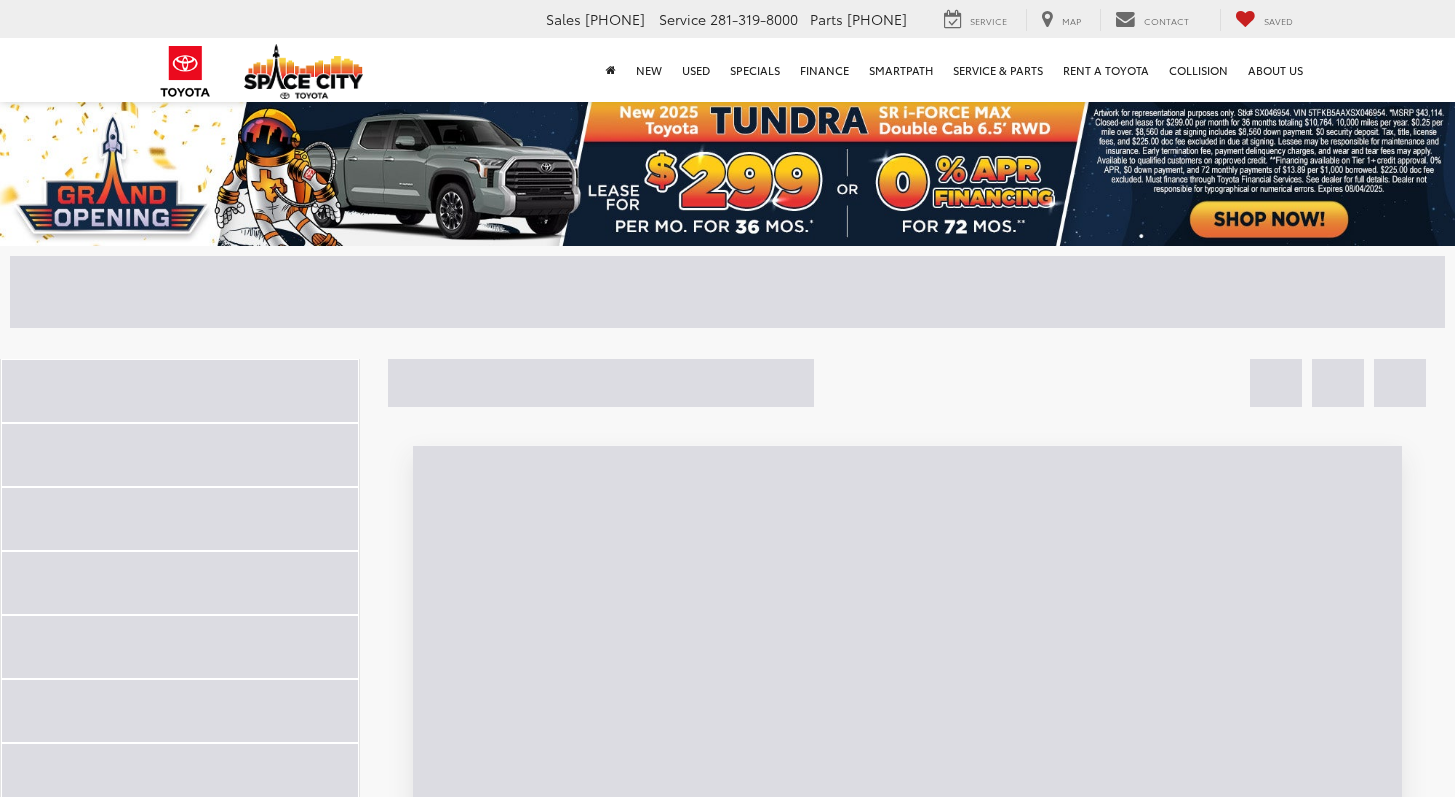 scroll, scrollTop: 0, scrollLeft: 0, axis: both 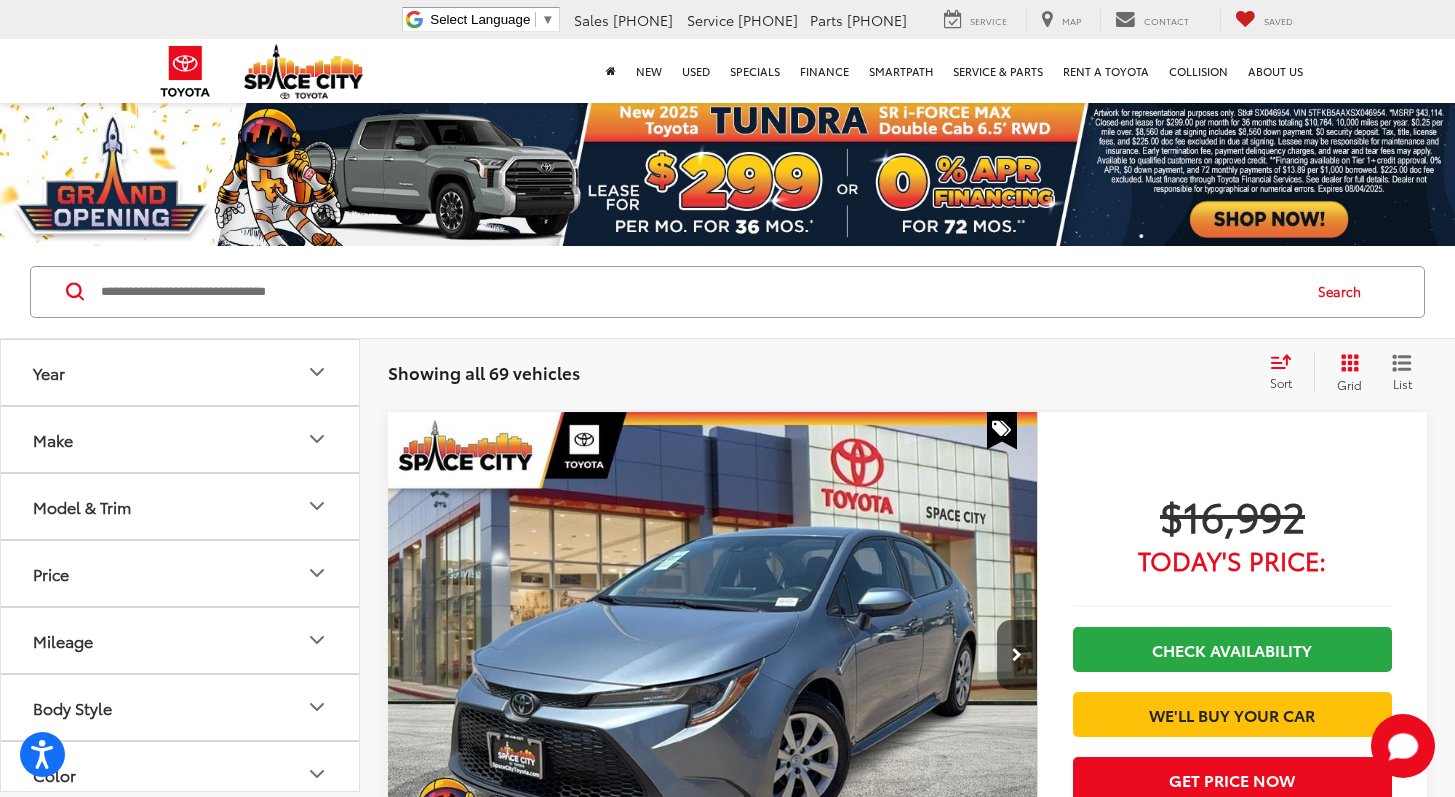 click on "Year" at bounding box center [181, 372] 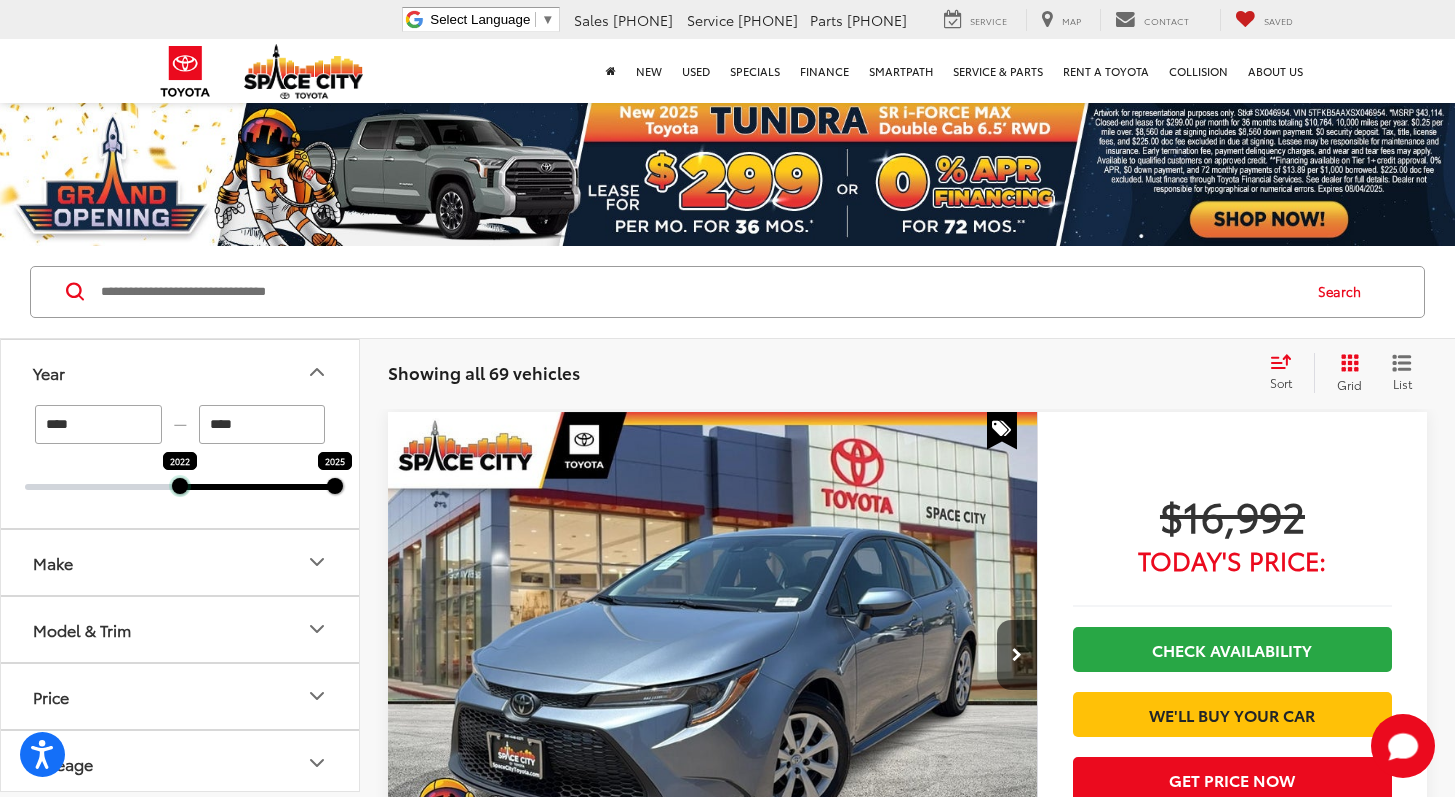 drag, startPoint x: 30, startPoint y: 480, endPoint x: 168, endPoint y: 492, distance: 138.52075 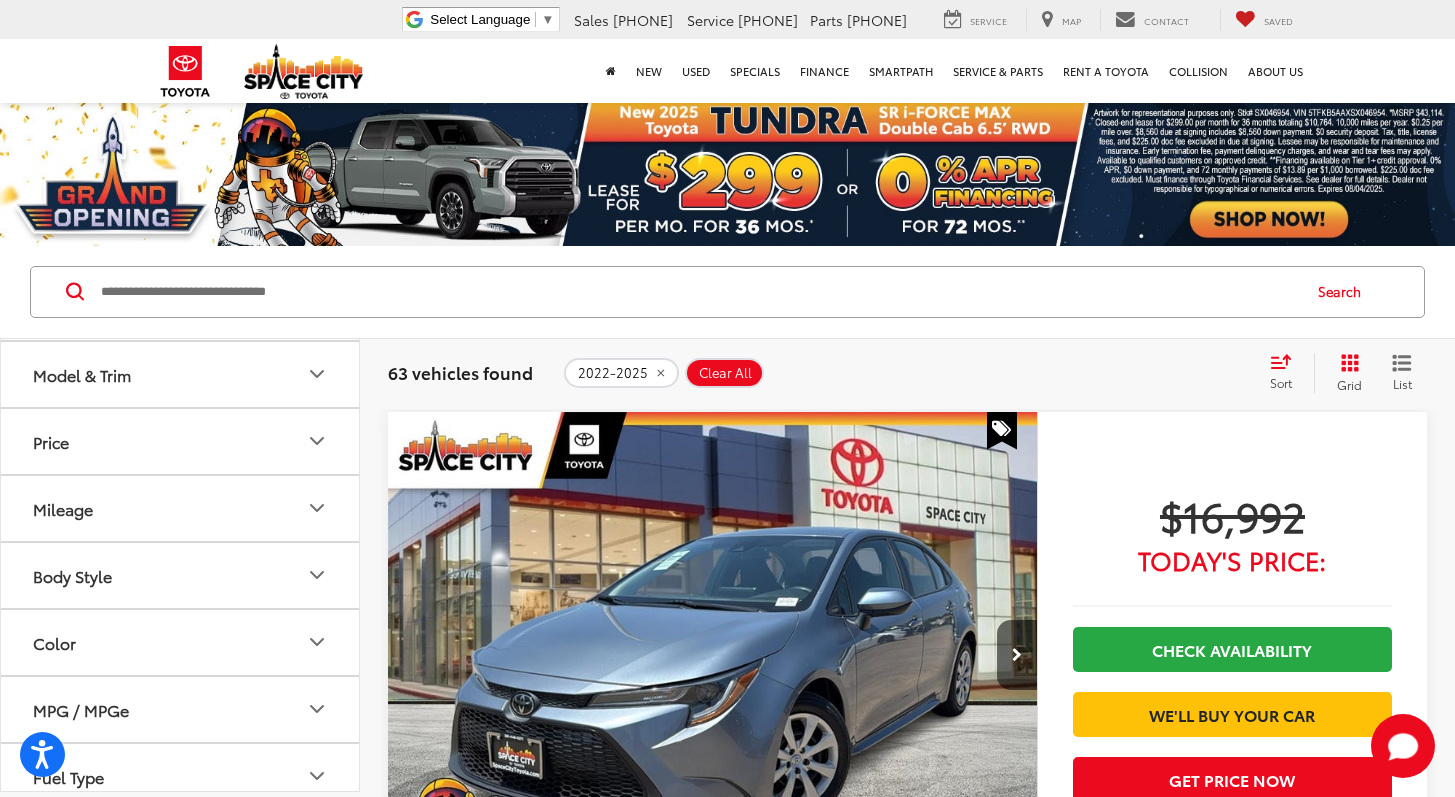 scroll, scrollTop: 244, scrollLeft: 0, axis: vertical 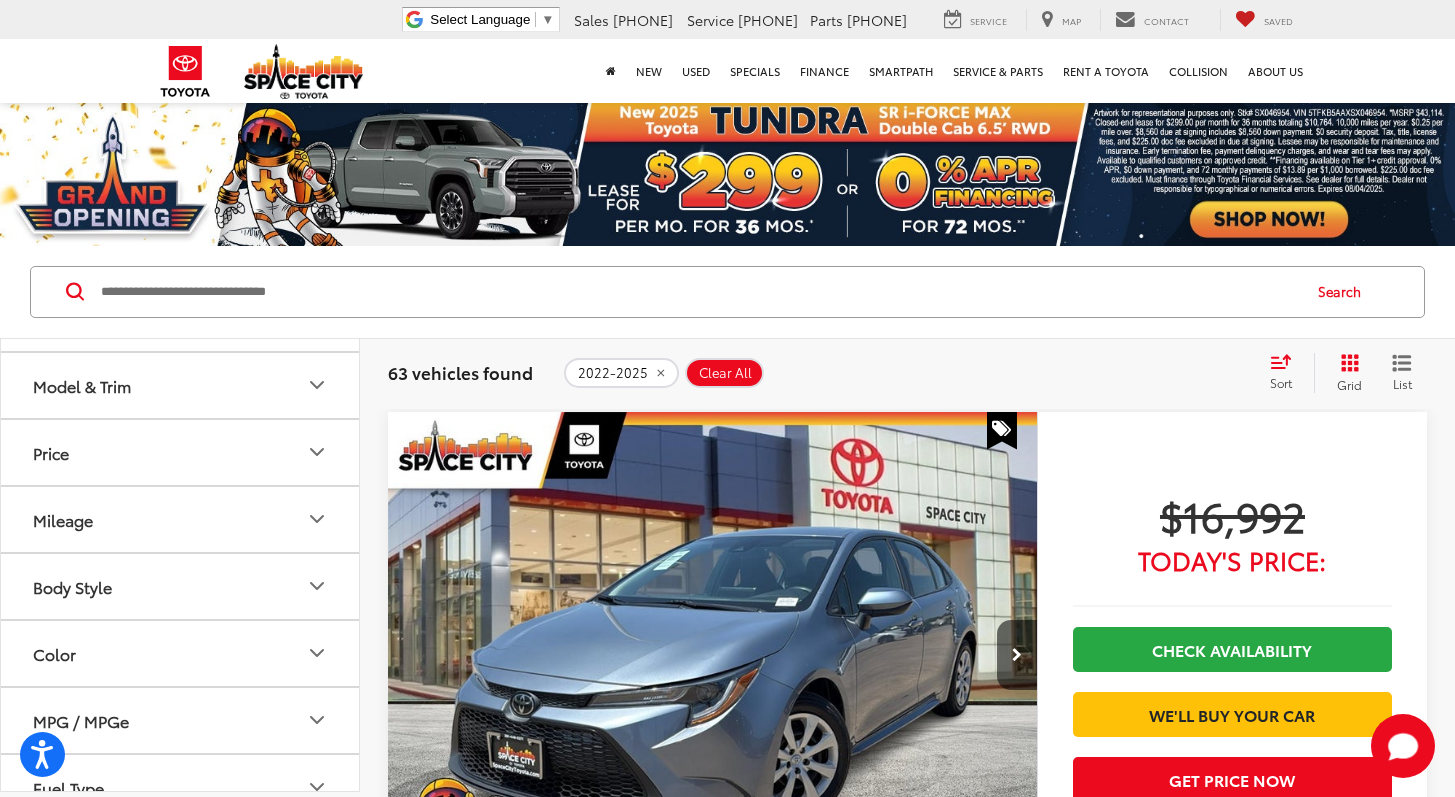 click on "Price" at bounding box center (181, 452) 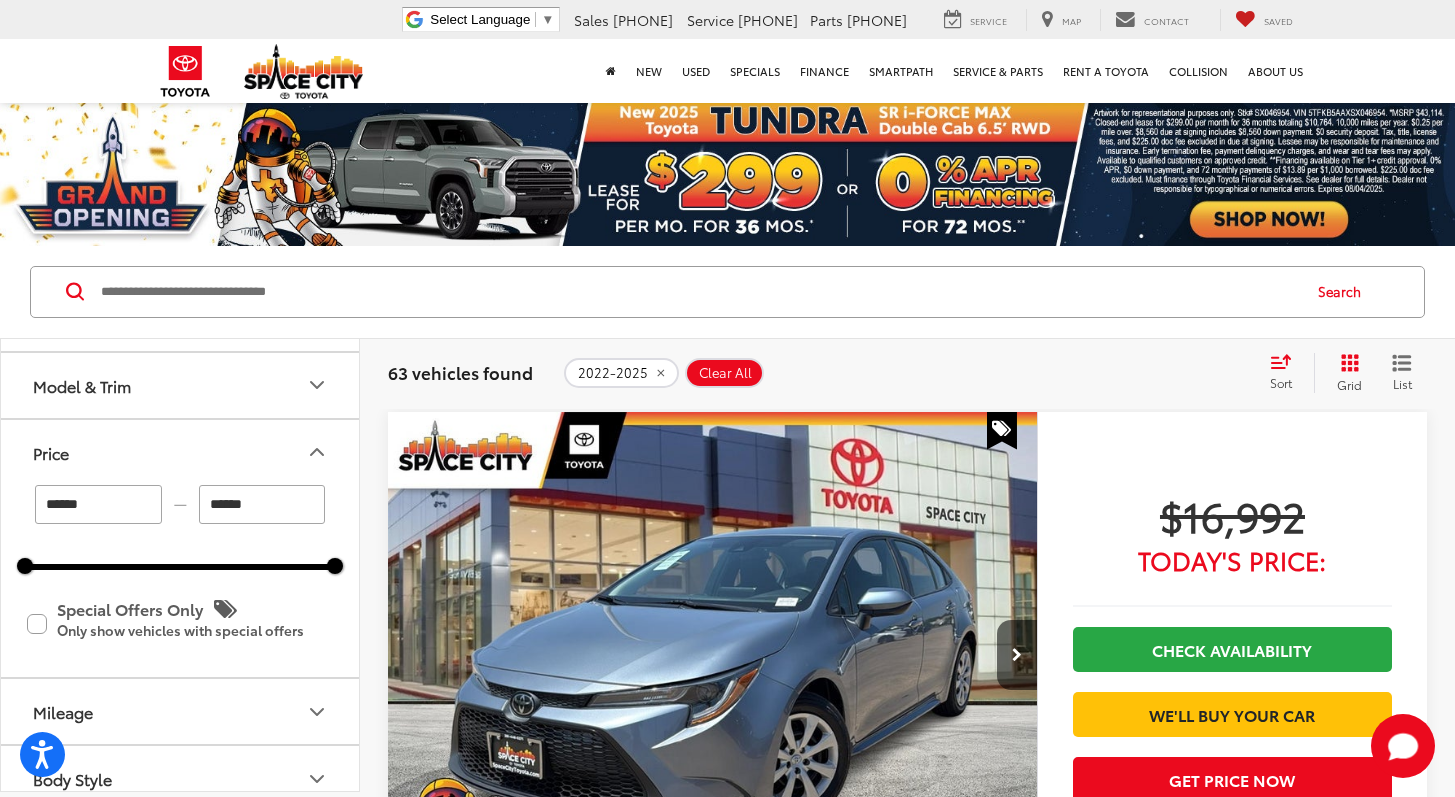 click on "******" at bounding box center [262, 504] 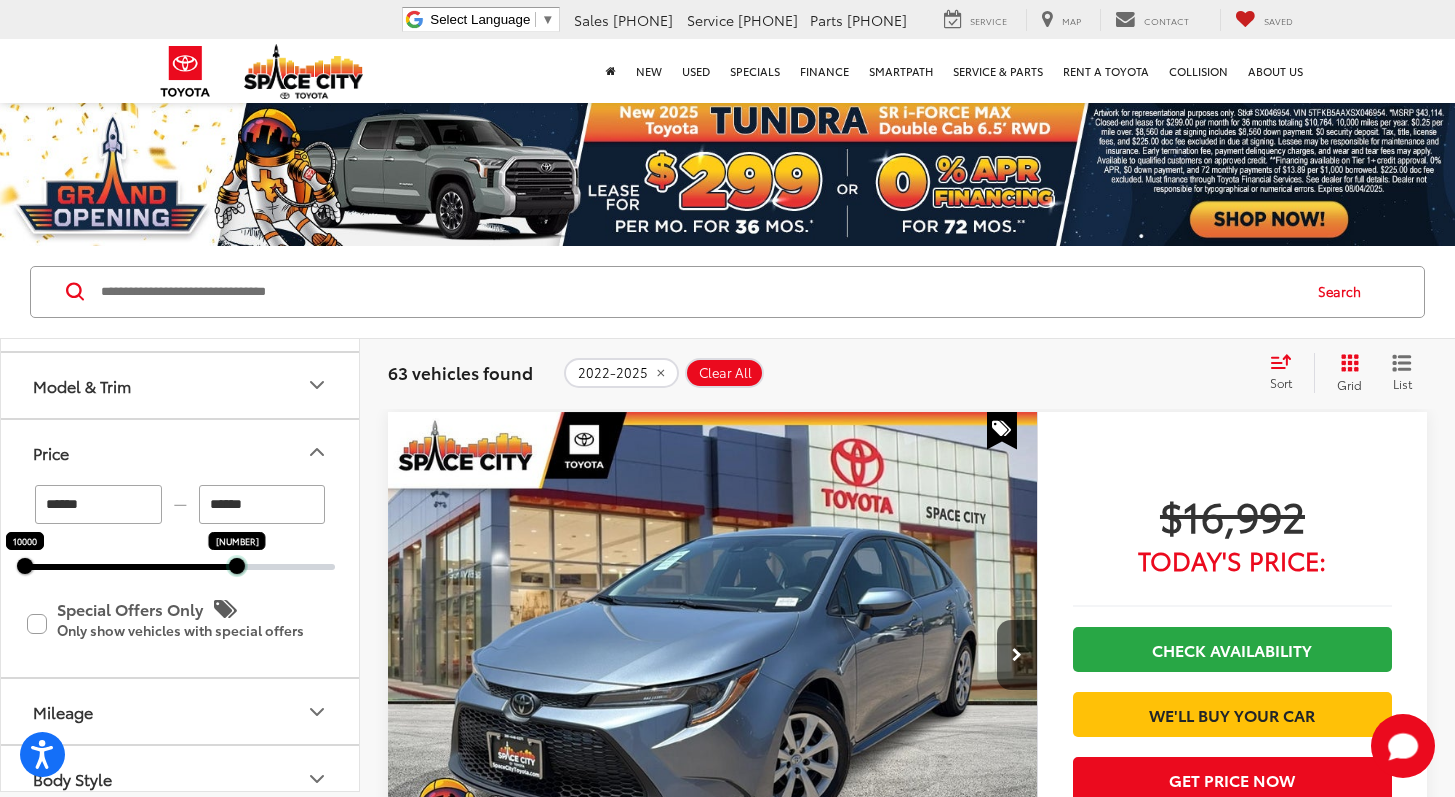 drag, startPoint x: 341, startPoint y: 568, endPoint x: 243, endPoint y: 578, distance: 98.50888 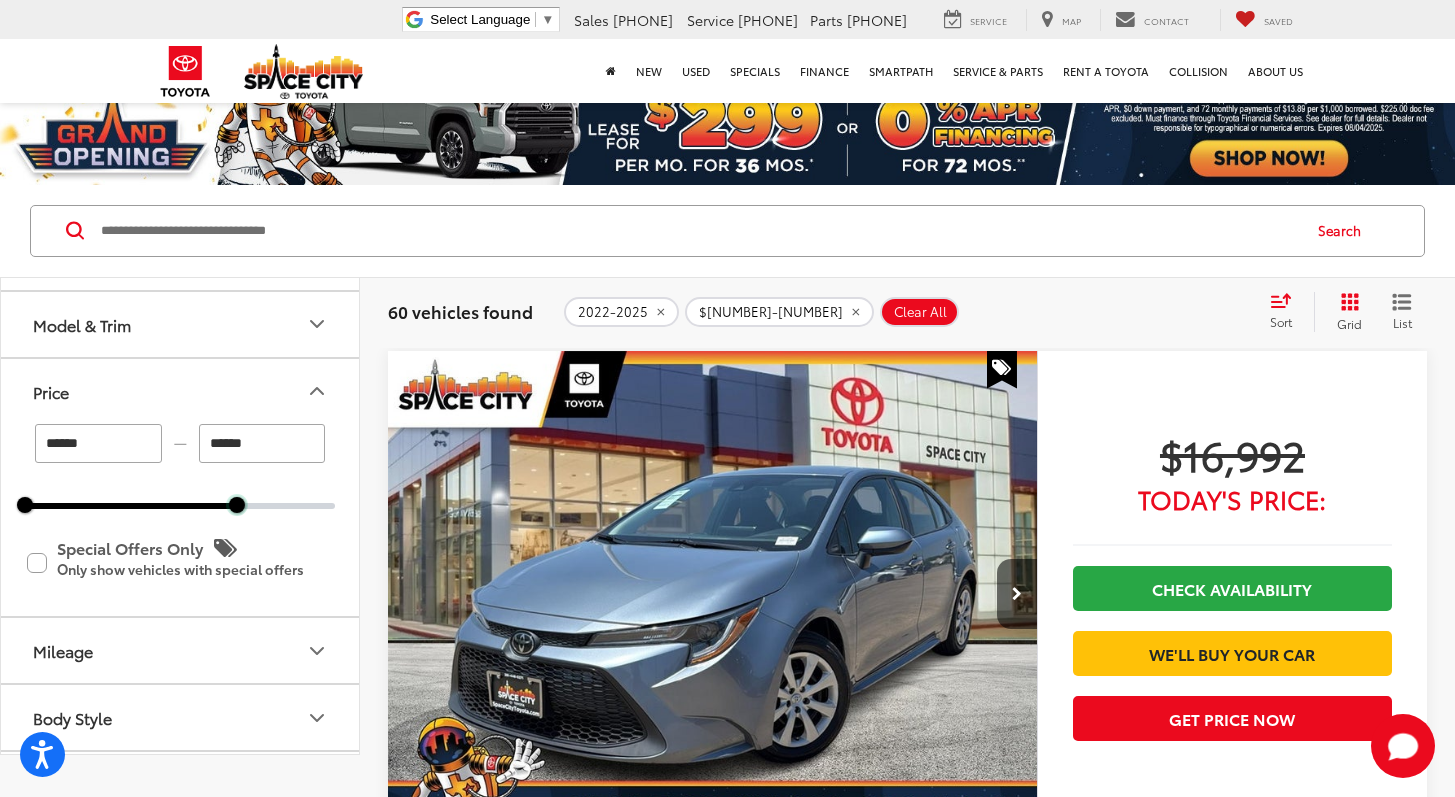 scroll, scrollTop: 274, scrollLeft: 0, axis: vertical 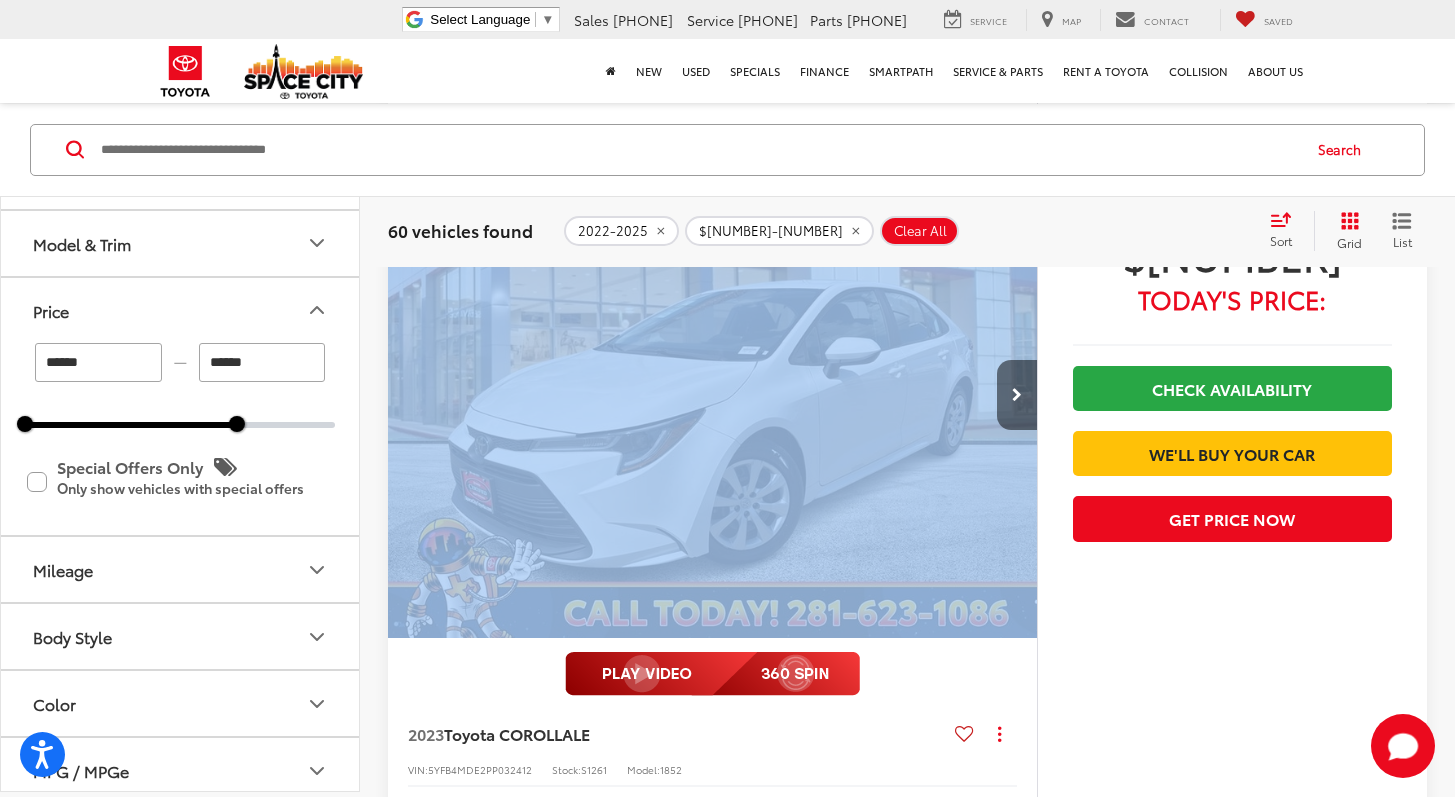 click at bounding box center (1017, 395) 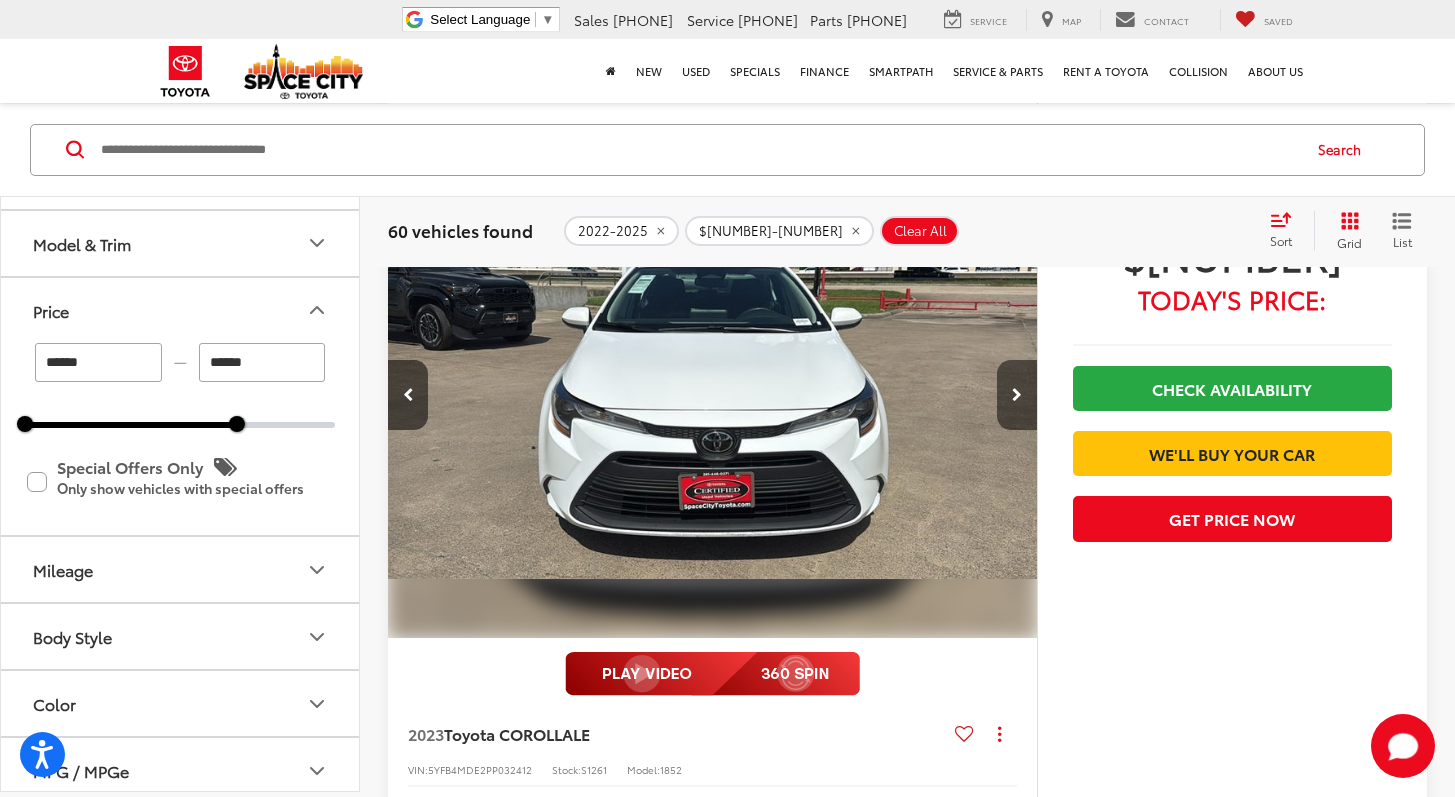 click at bounding box center [1017, 395] 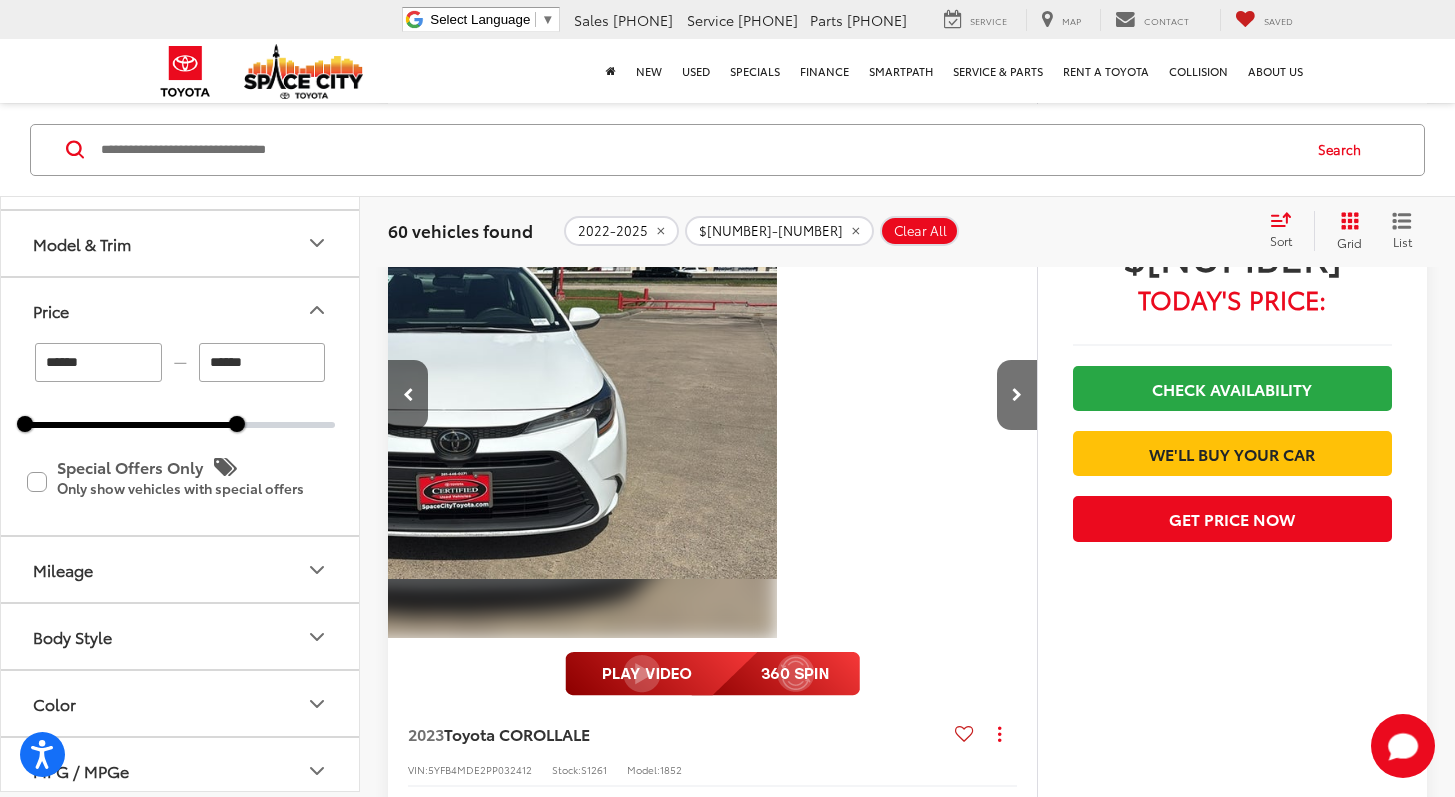 scroll, scrollTop: 0, scrollLeft: 1198, axis: horizontal 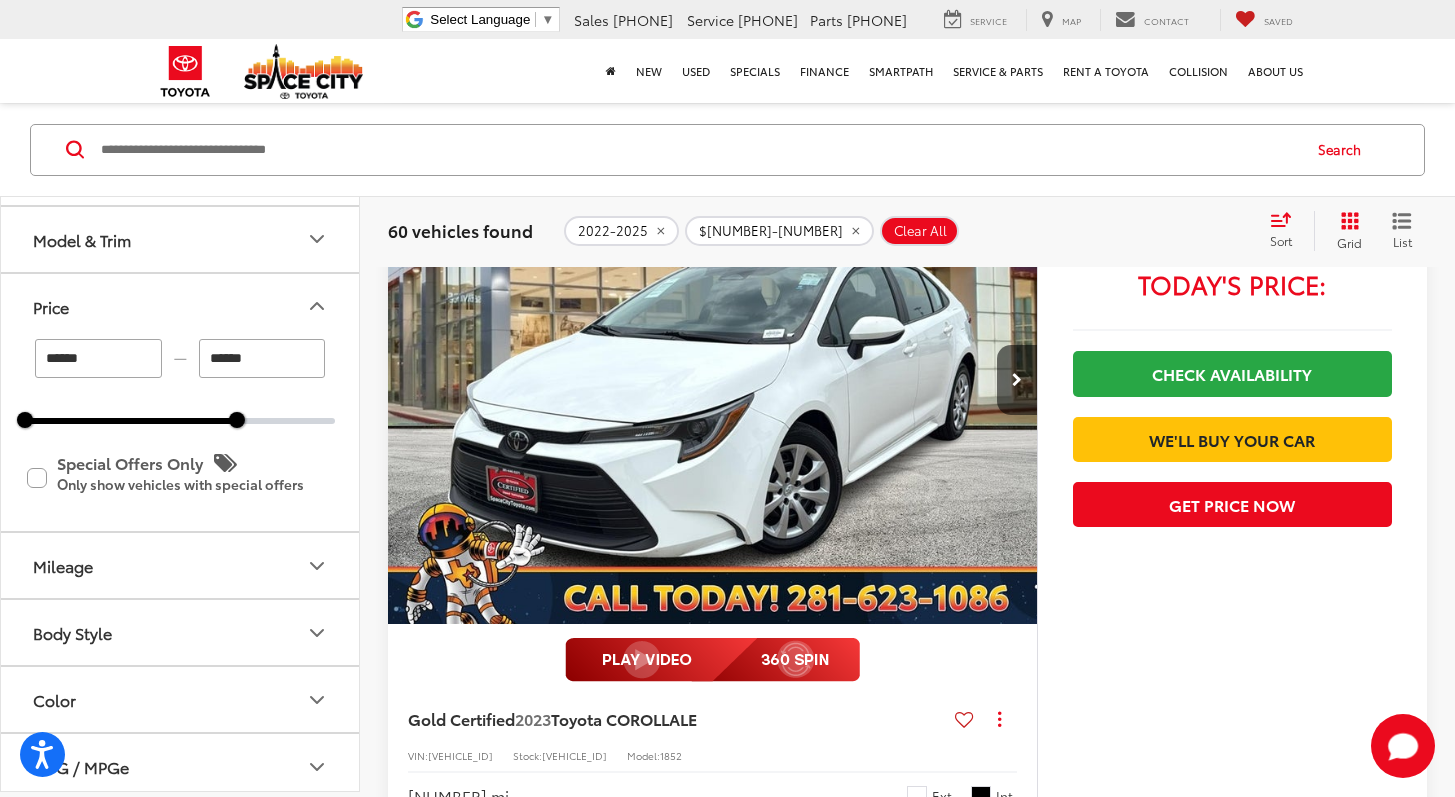 click on "Body Style" at bounding box center [181, 632] 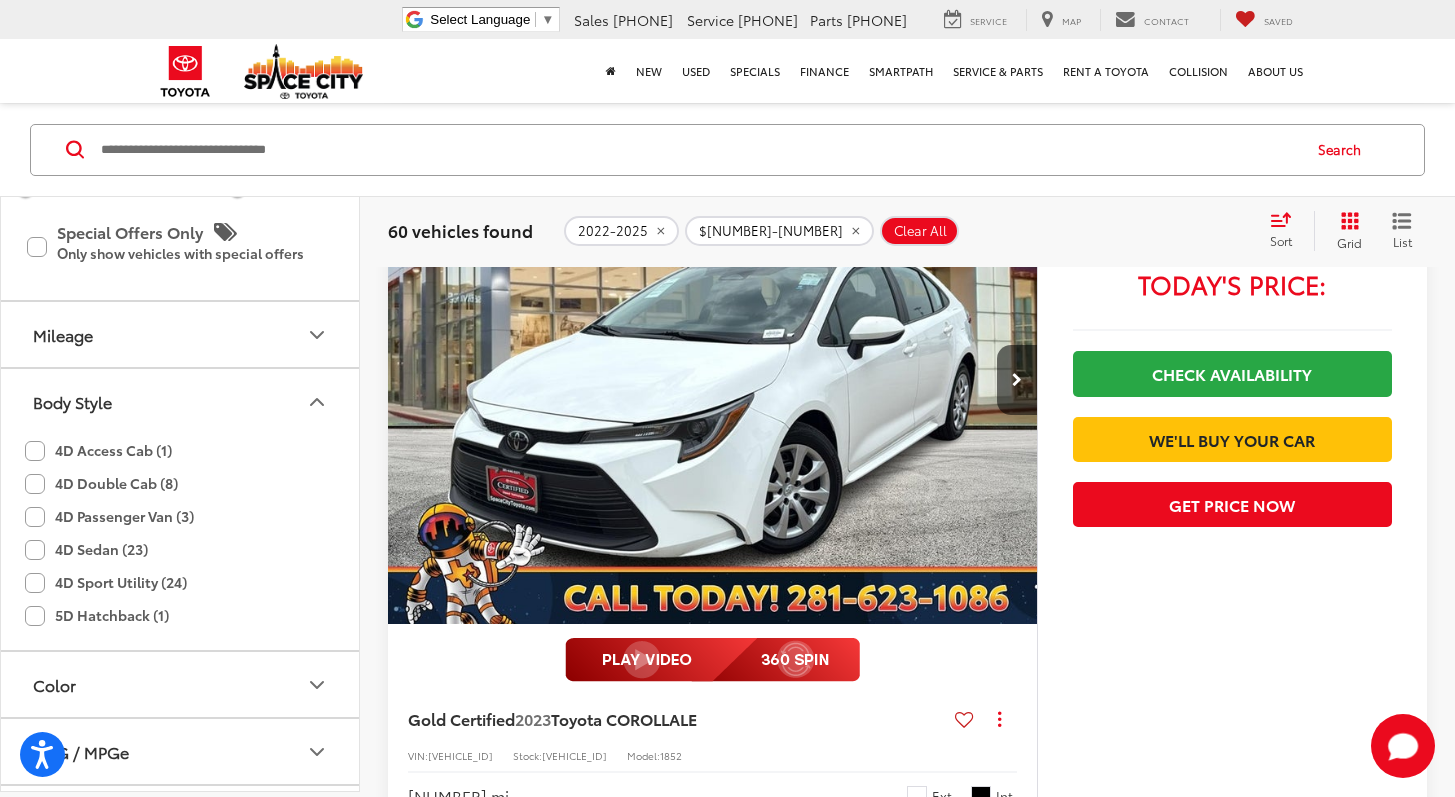 scroll, scrollTop: 486, scrollLeft: 0, axis: vertical 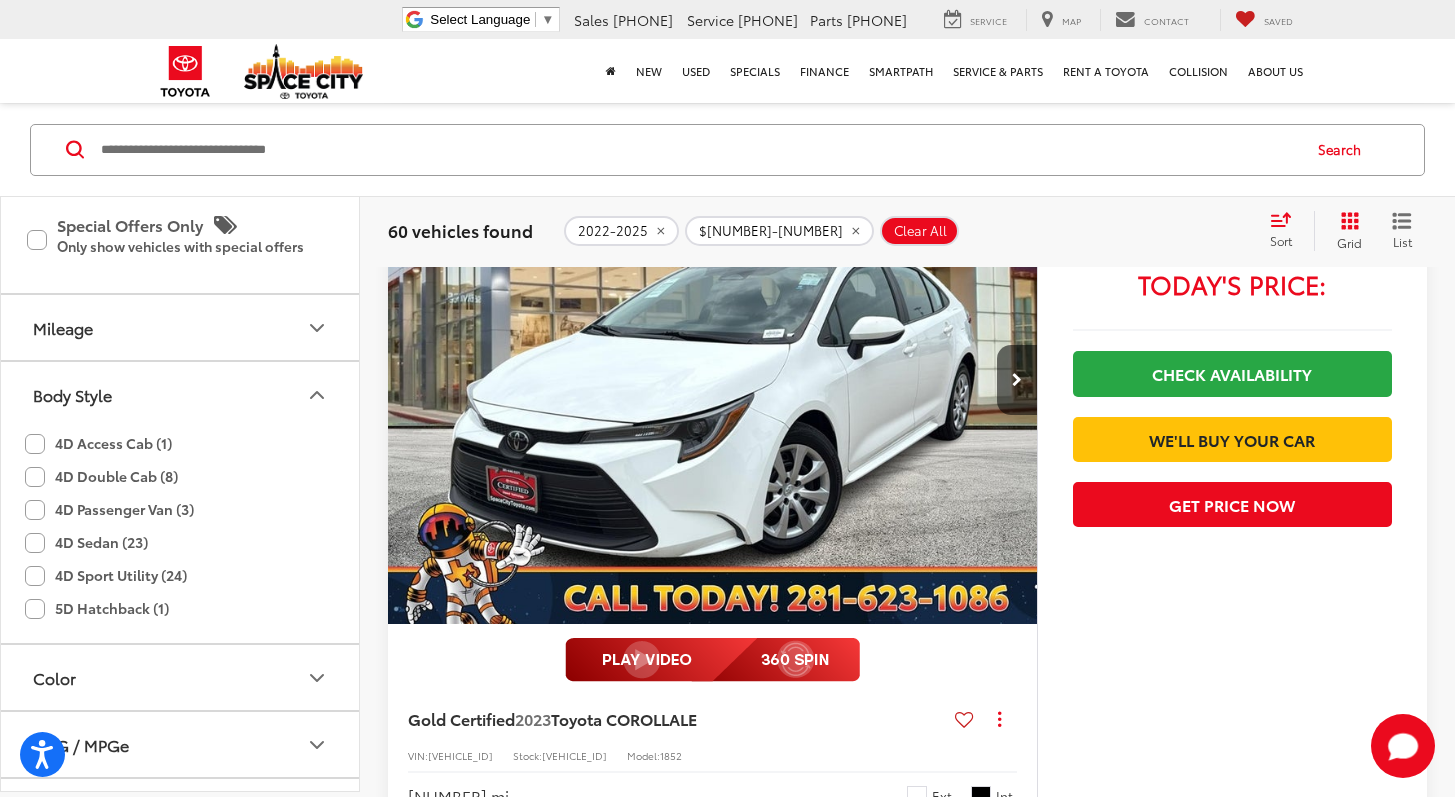 click 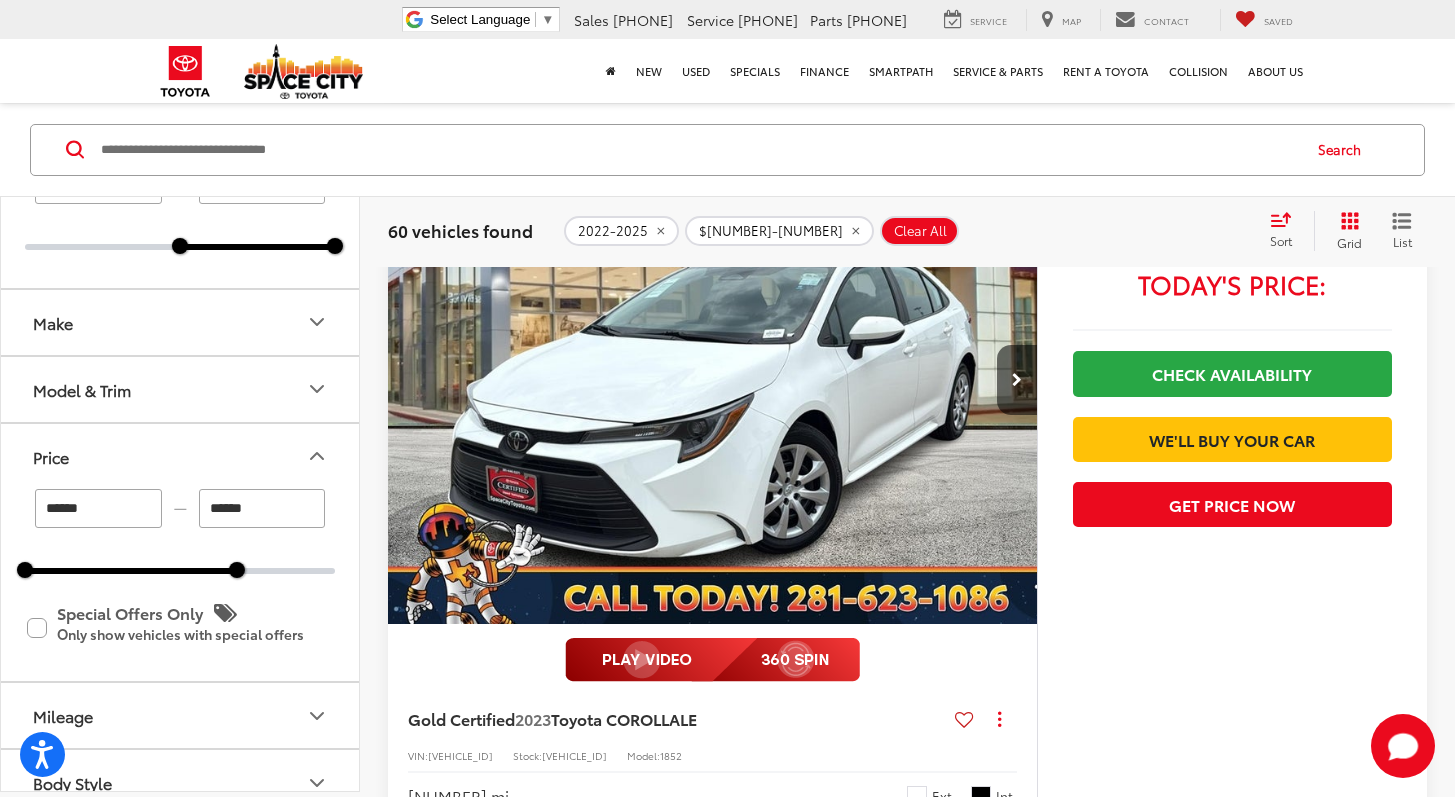 scroll, scrollTop: 36, scrollLeft: 0, axis: vertical 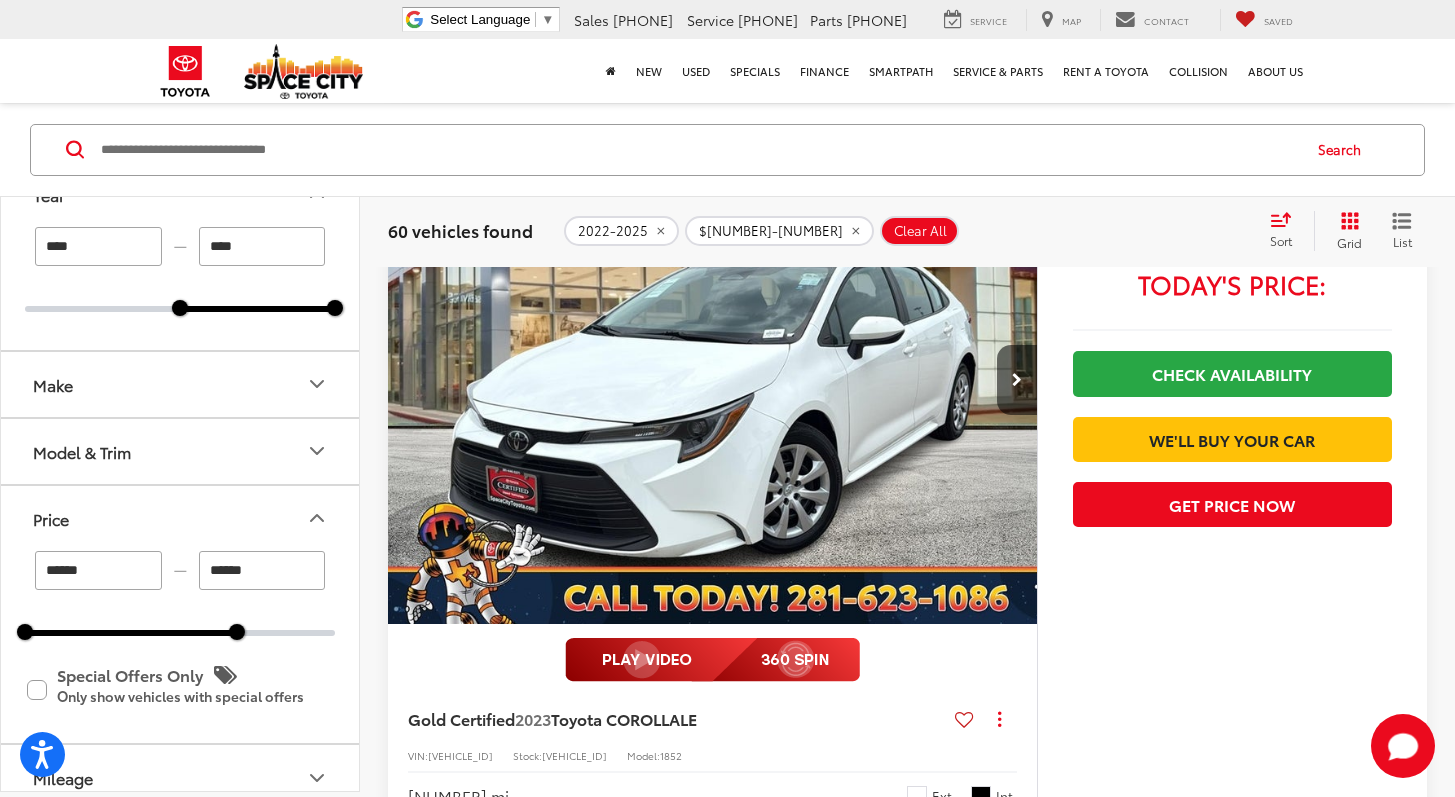 click 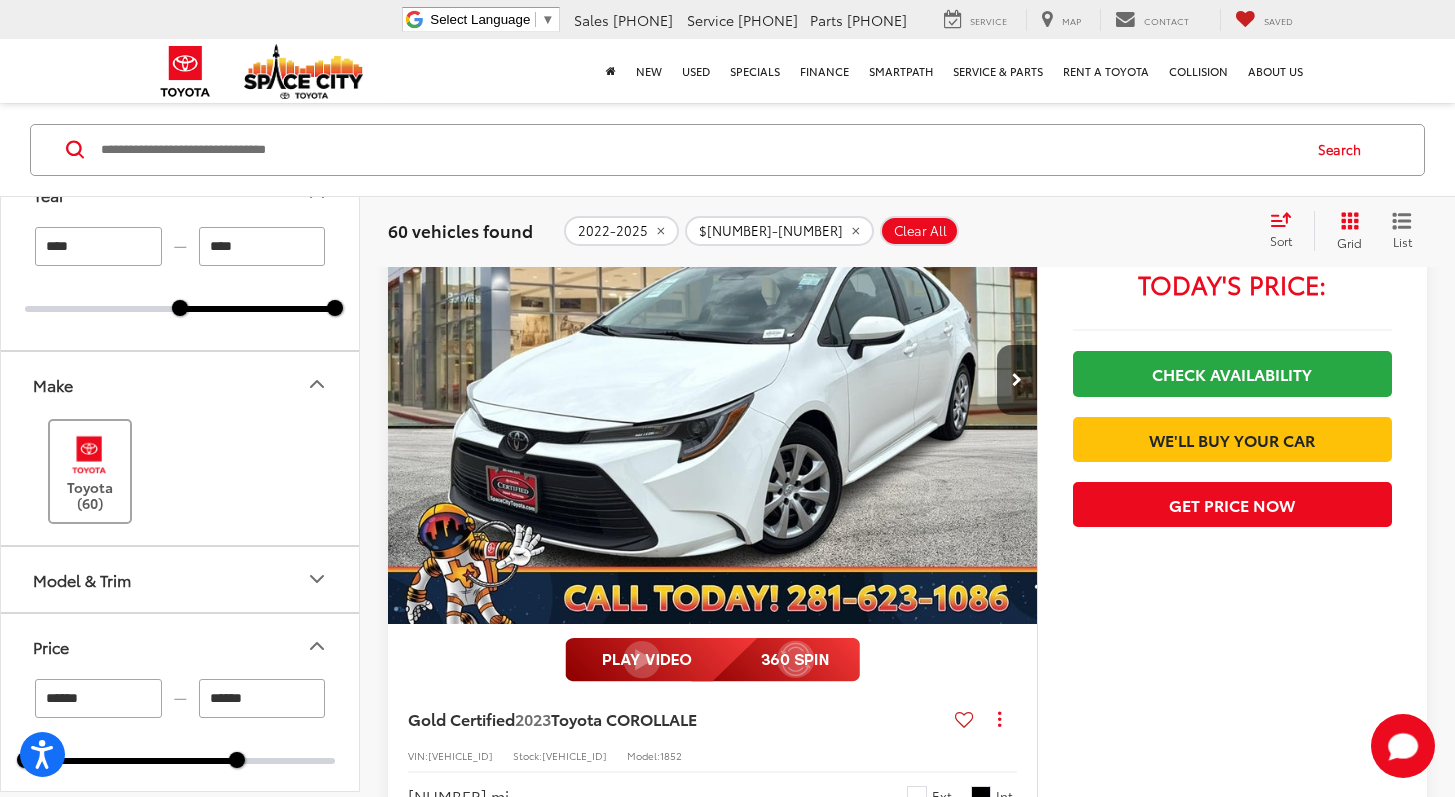 click on "Toyota   (60)" at bounding box center [90, 471] 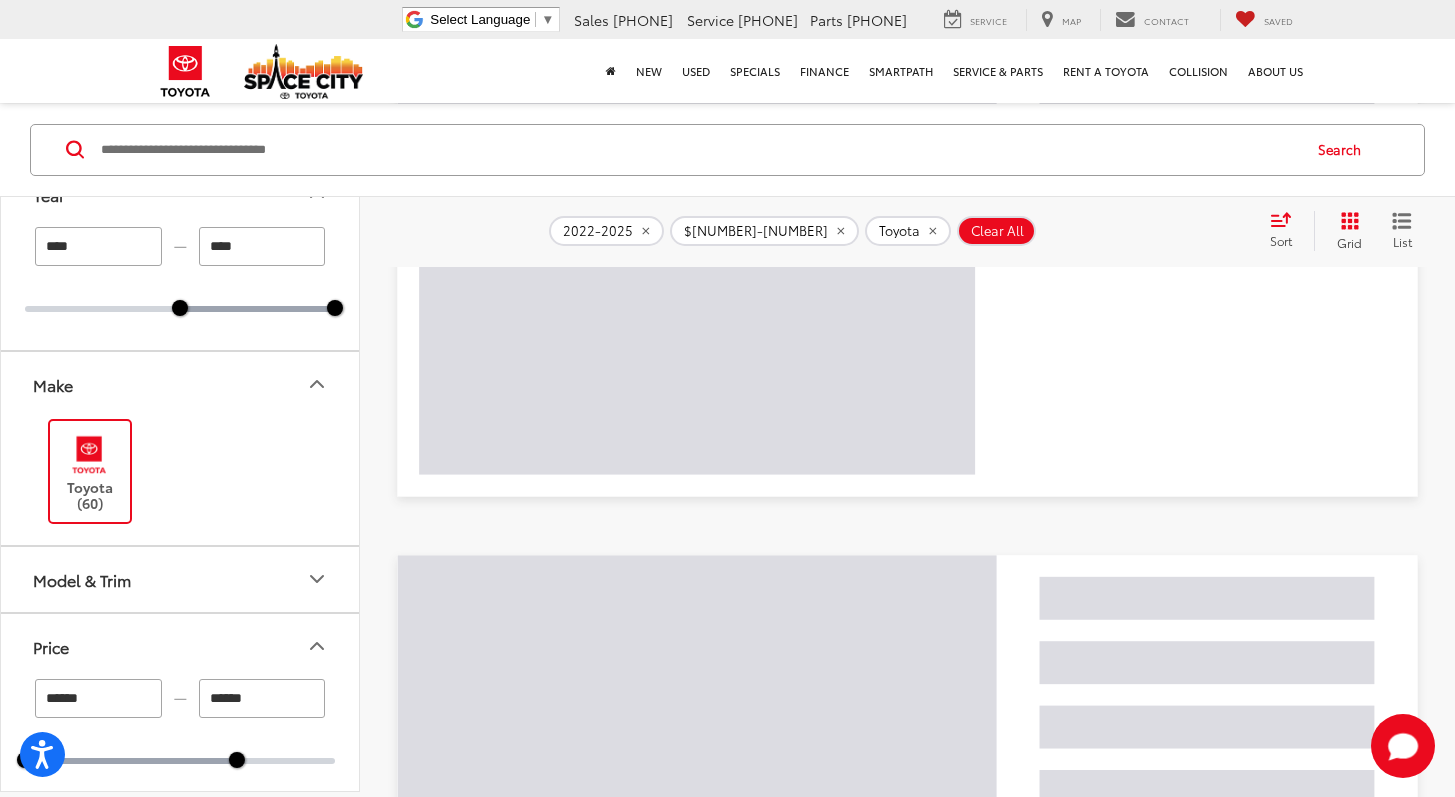 scroll, scrollTop: 142, scrollLeft: 0, axis: vertical 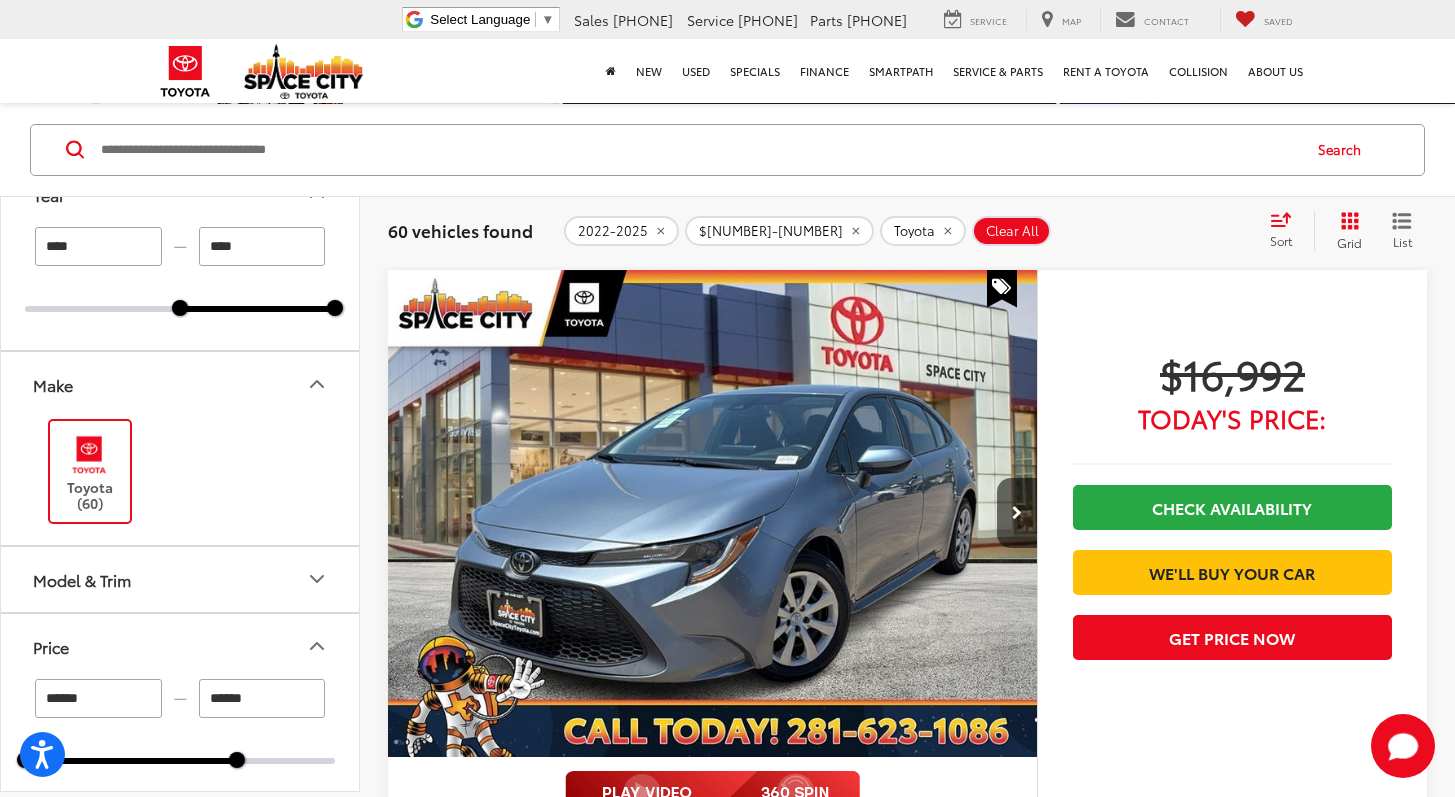 click 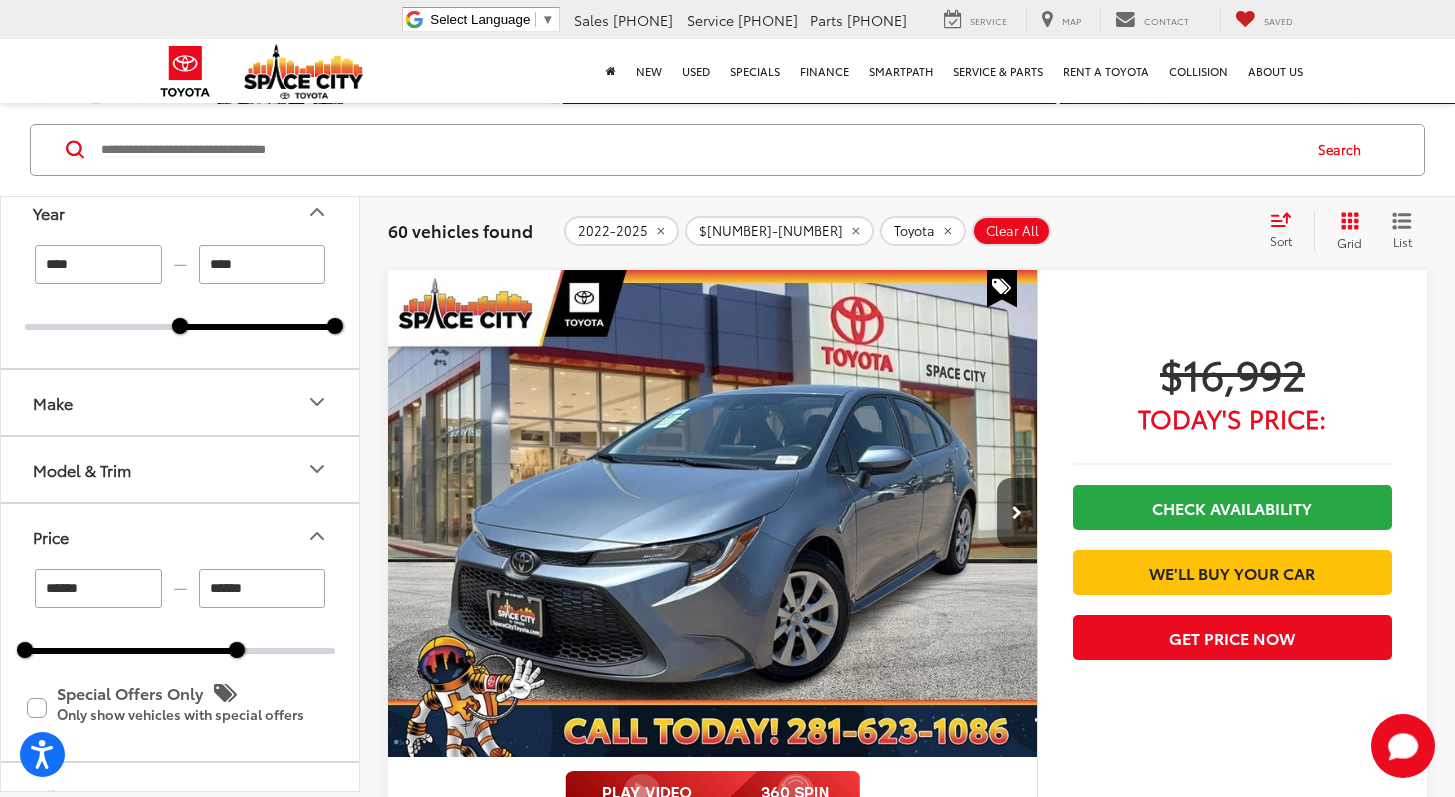 scroll, scrollTop: 0, scrollLeft: 0, axis: both 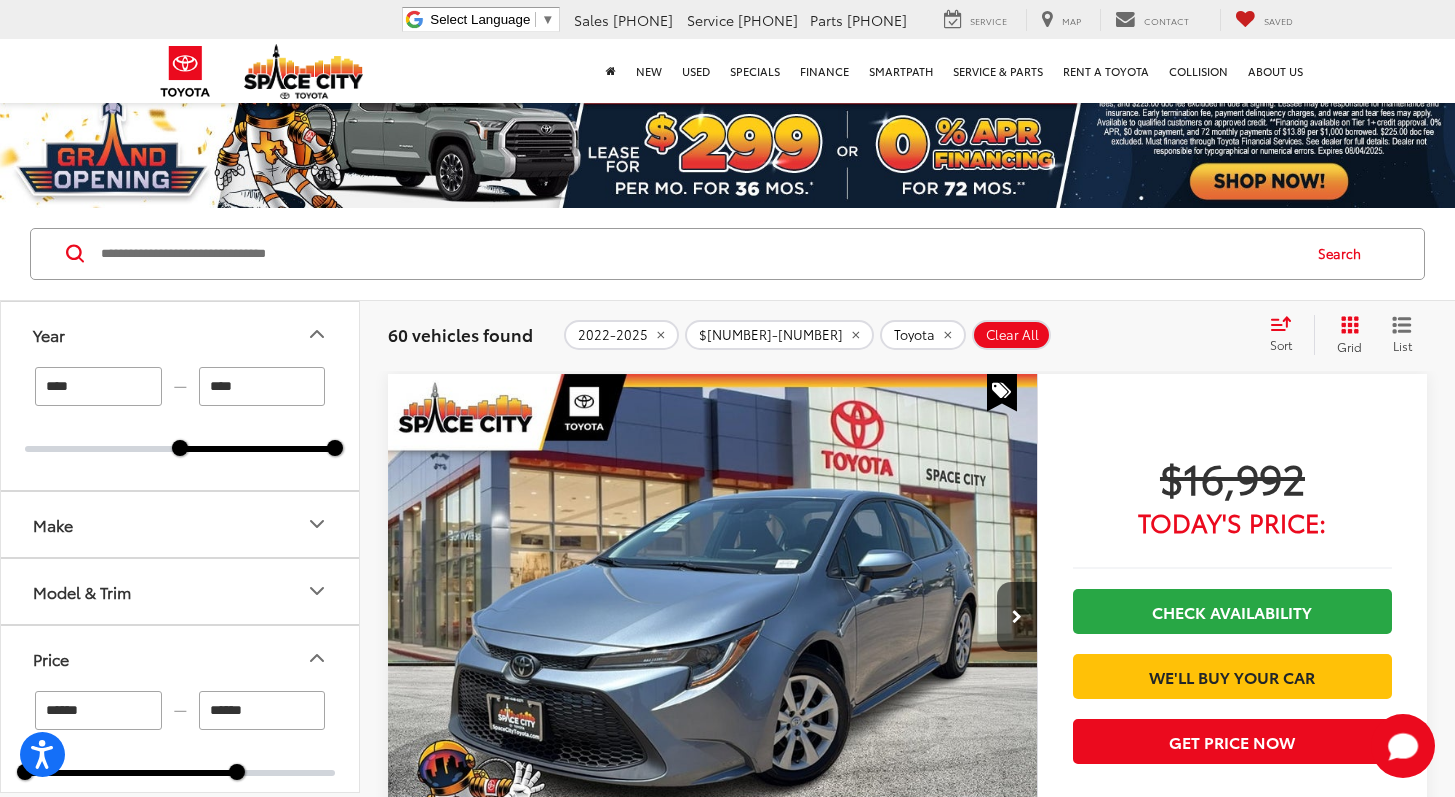 click 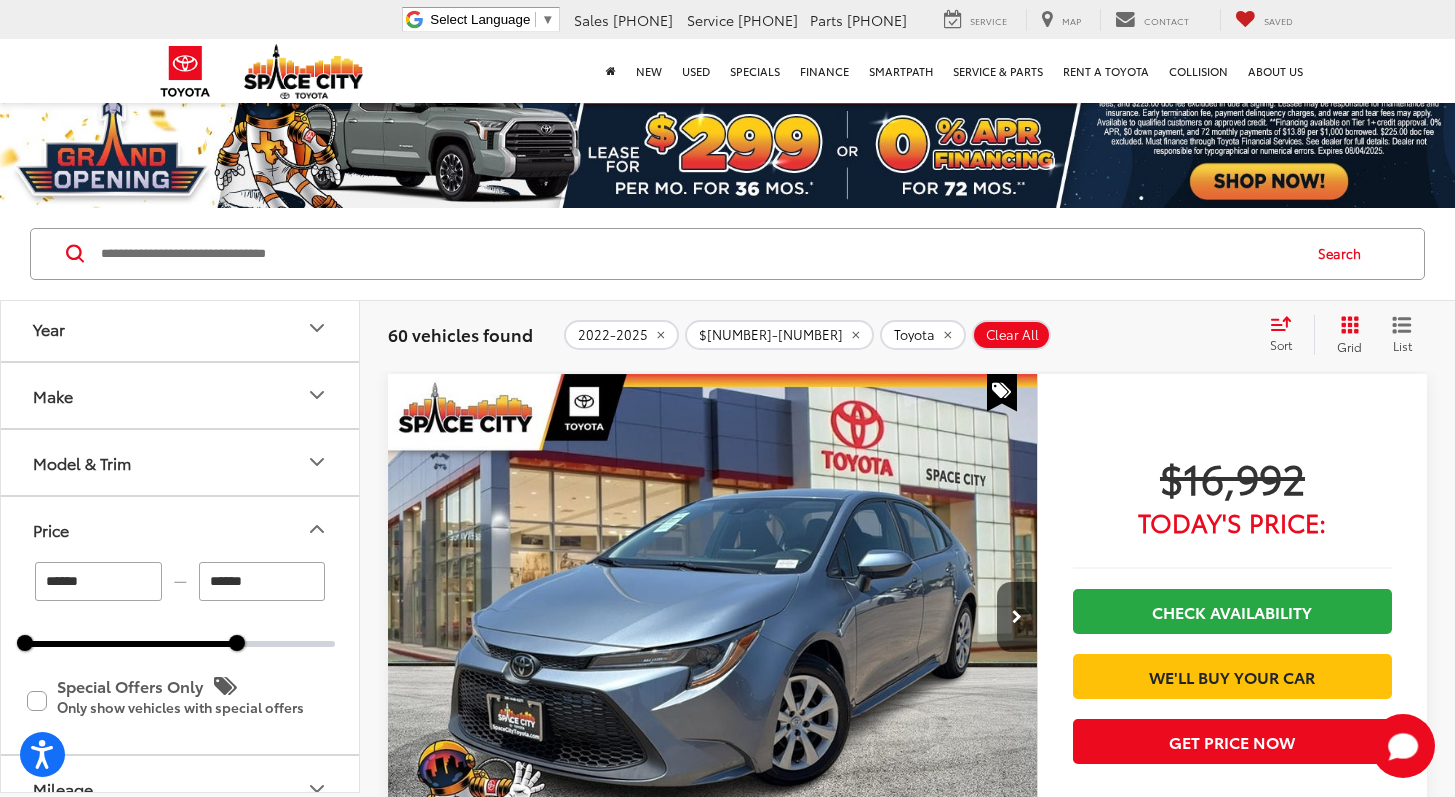 scroll, scrollTop: 119, scrollLeft: 0, axis: vertical 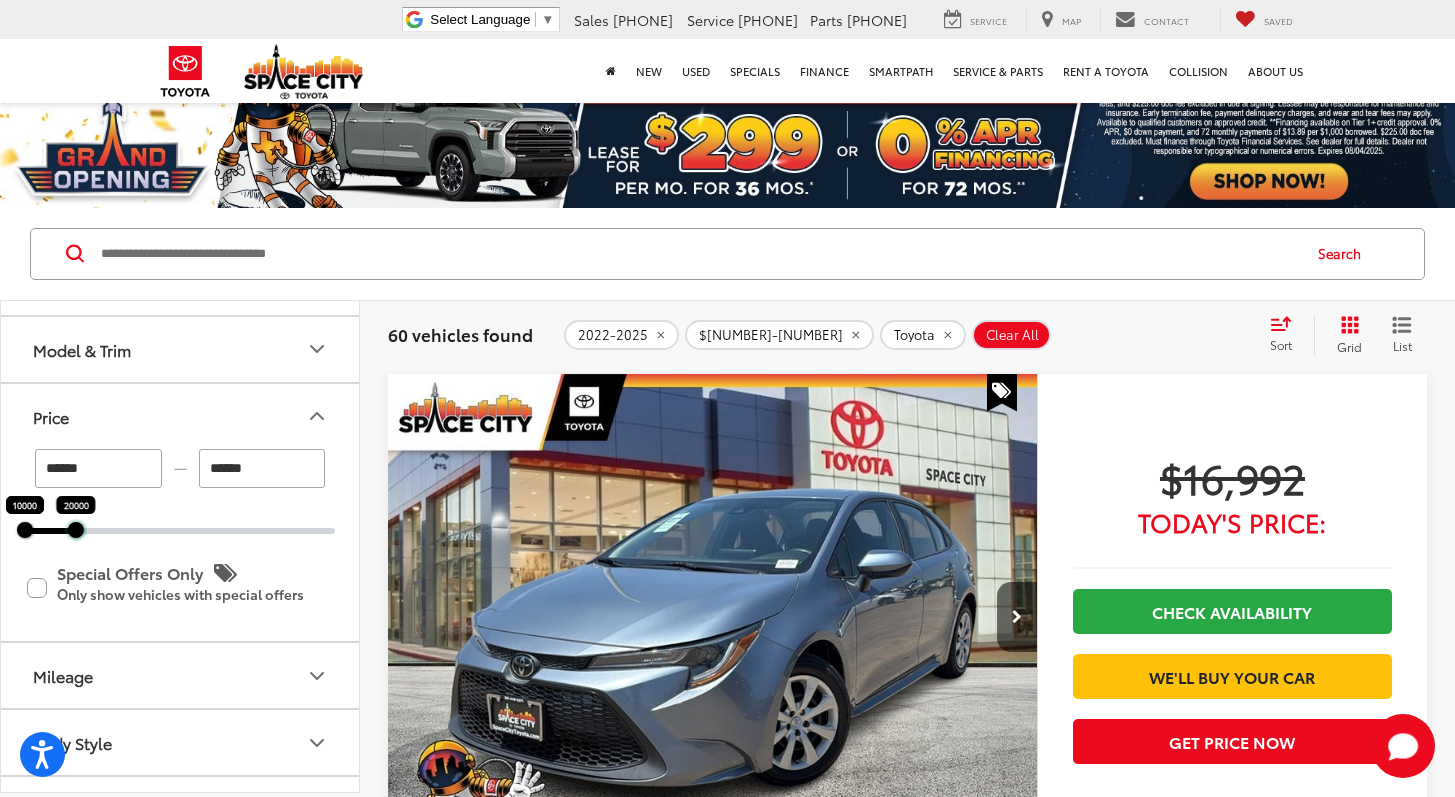drag, startPoint x: 236, startPoint y: 532, endPoint x: 75, endPoint y: 535, distance: 161.02795 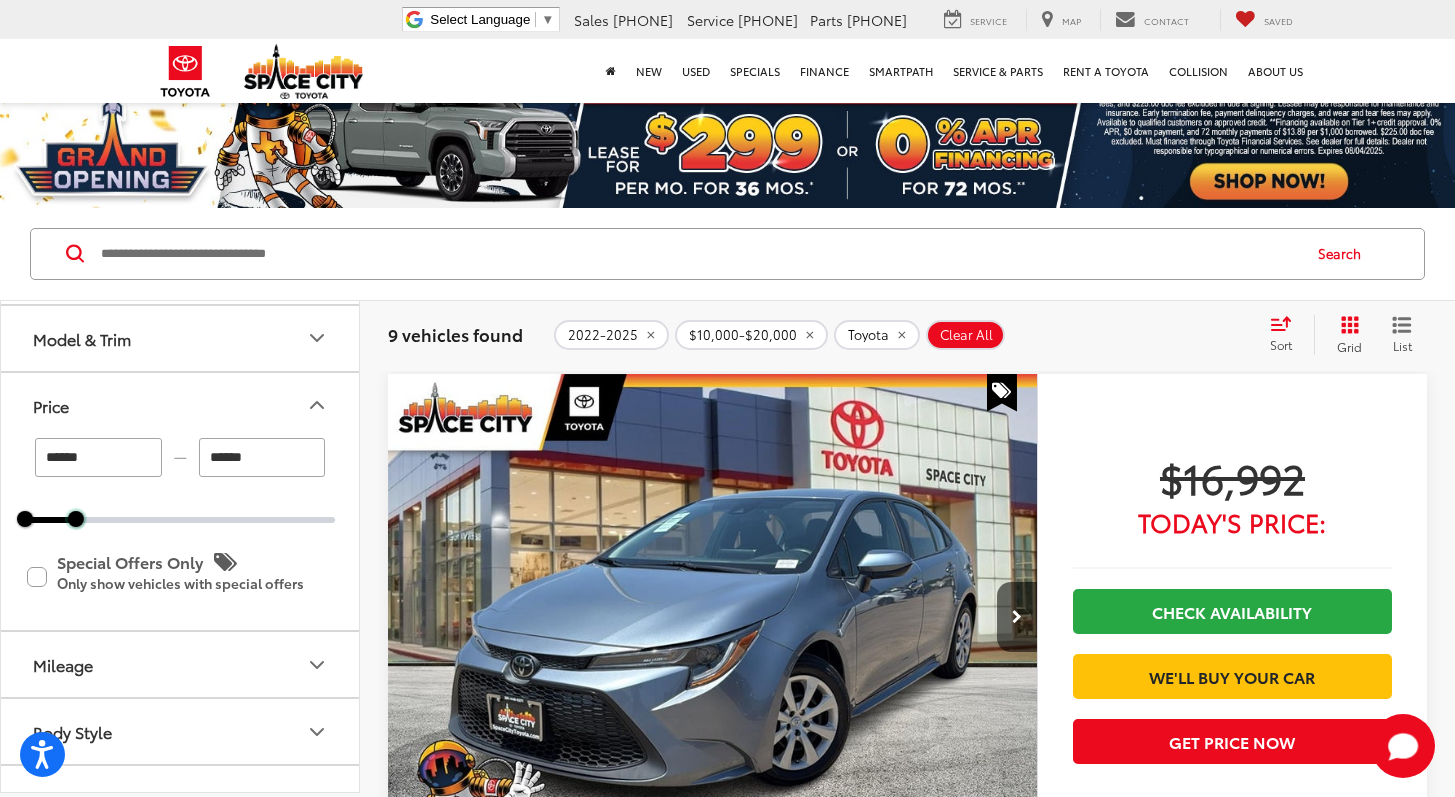scroll, scrollTop: 137, scrollLeft: 0, axis: vertical 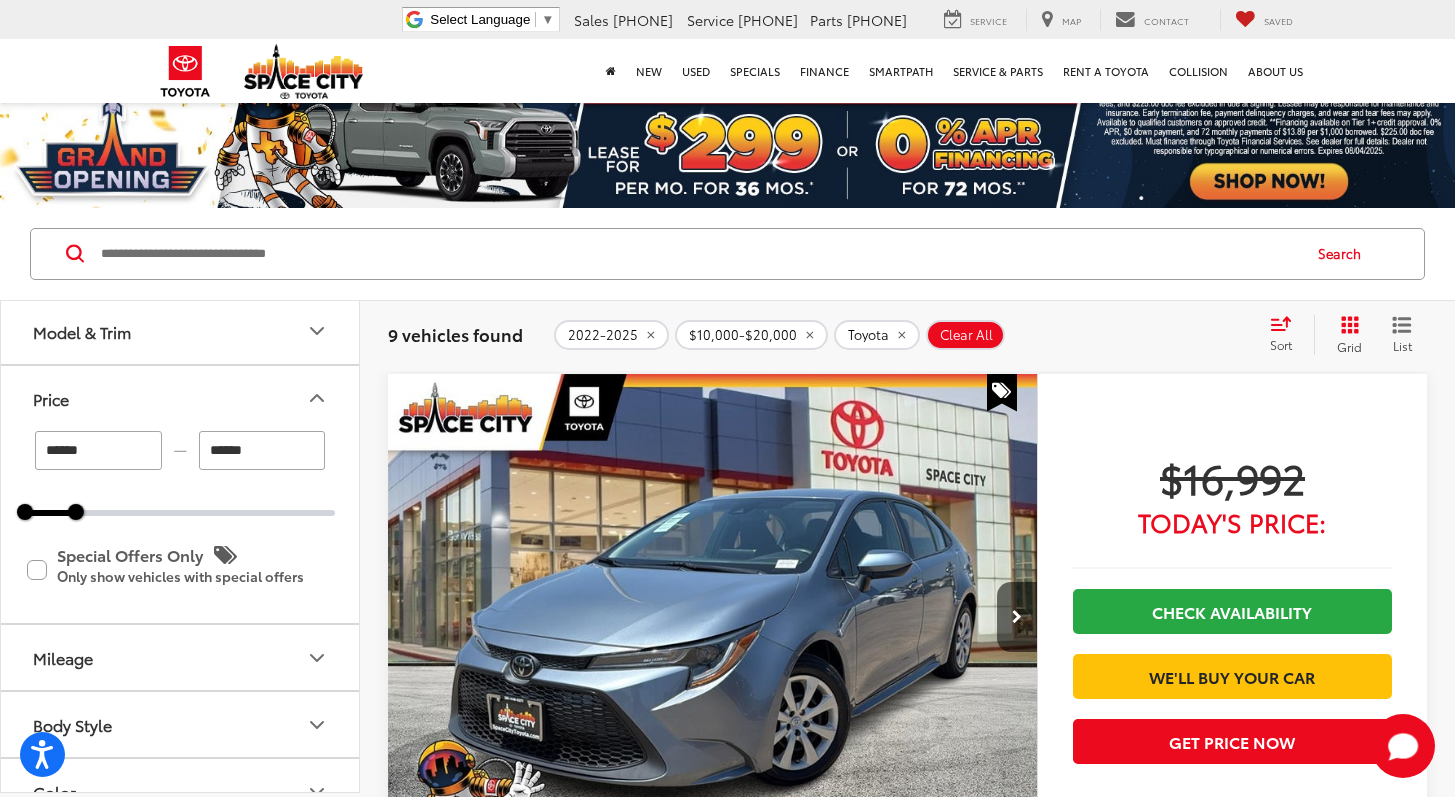 click on "Mileage" at bounding box center (181, 657) 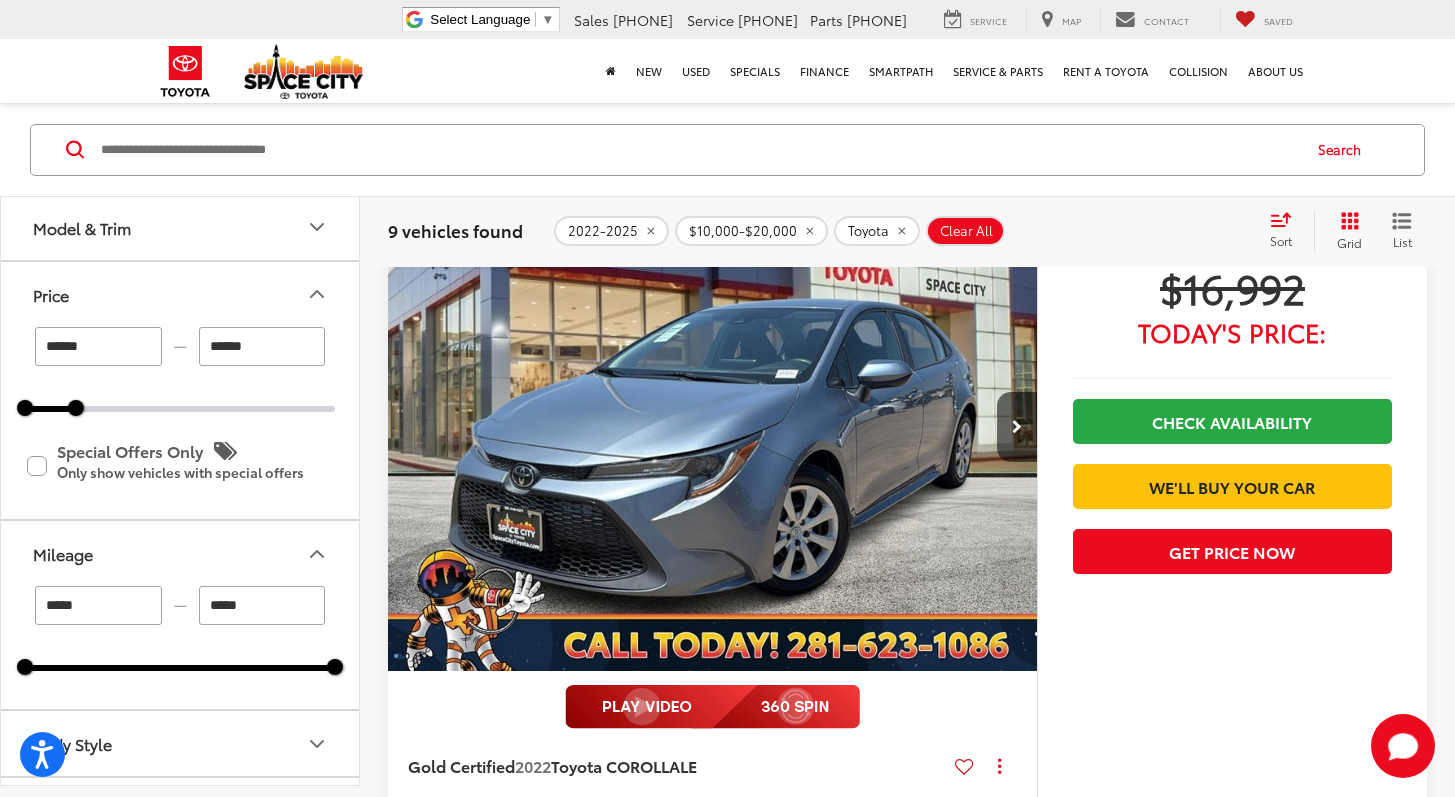 scroll, scrollTop: 249, scrollLeft: 0, axis: vertical 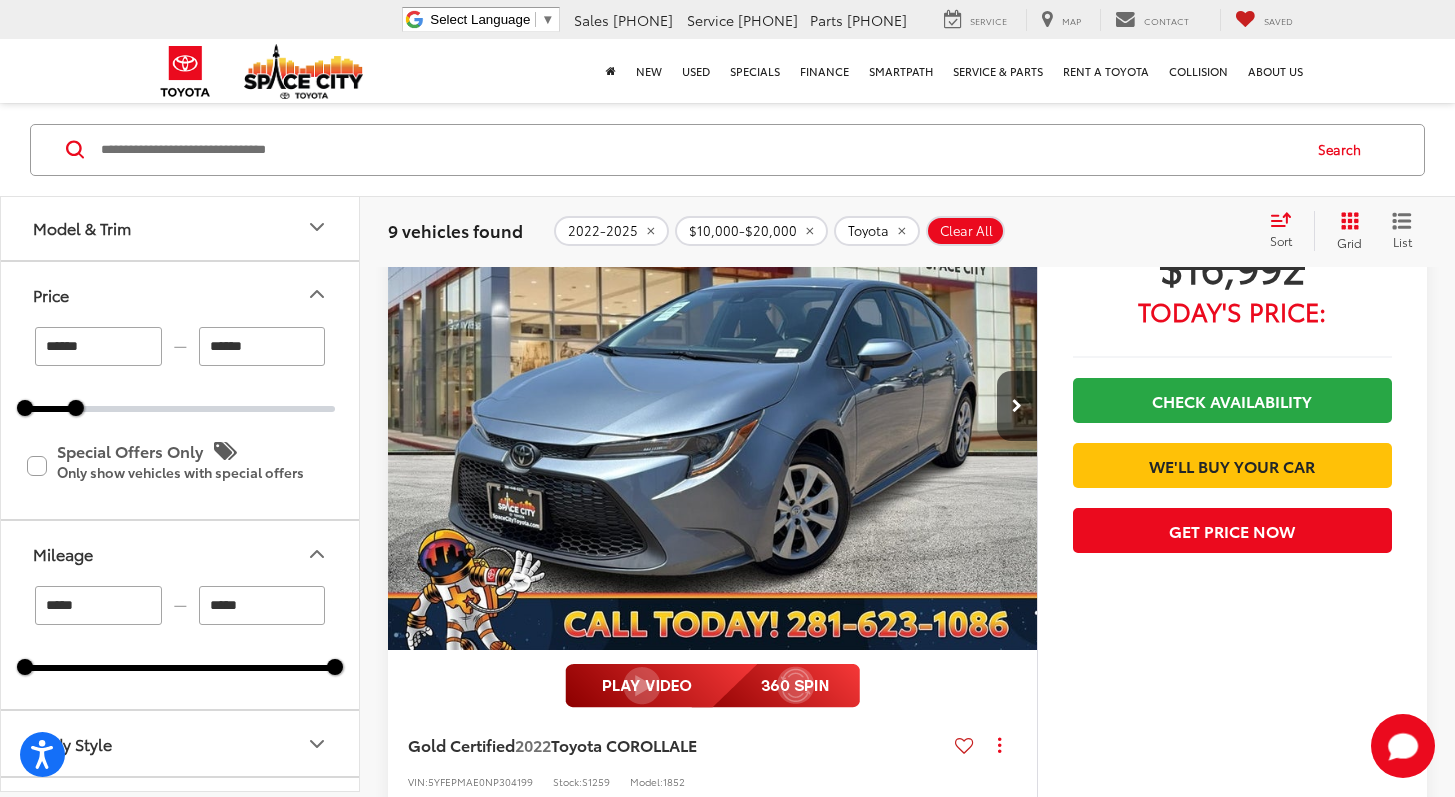 click on "***** — ***** 46000 71000" at bounding box center [180, 647] 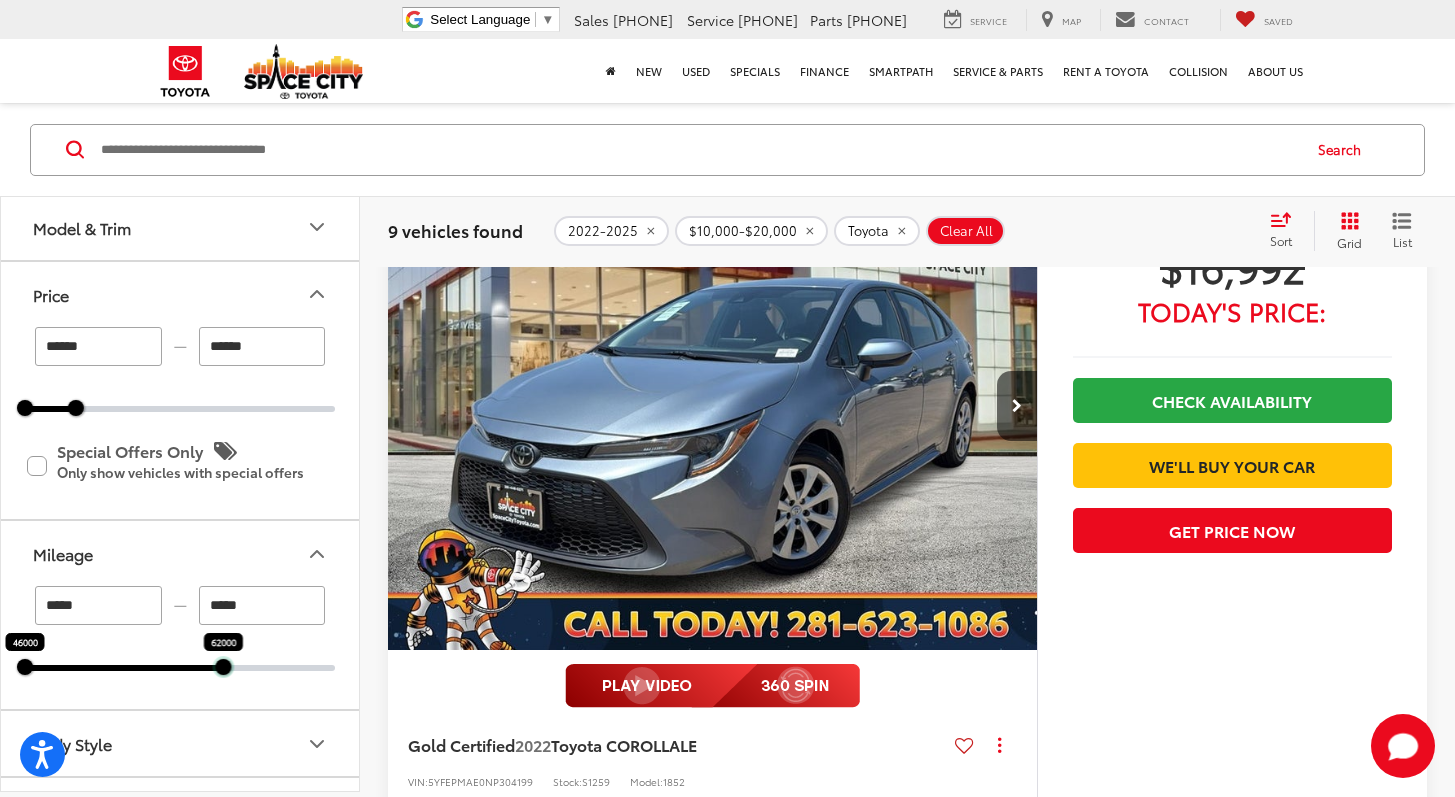 drag, startPoint x: 314, startPoint y: 670, endPoint x: 229, endPoint y: 678, distance: 85.37564 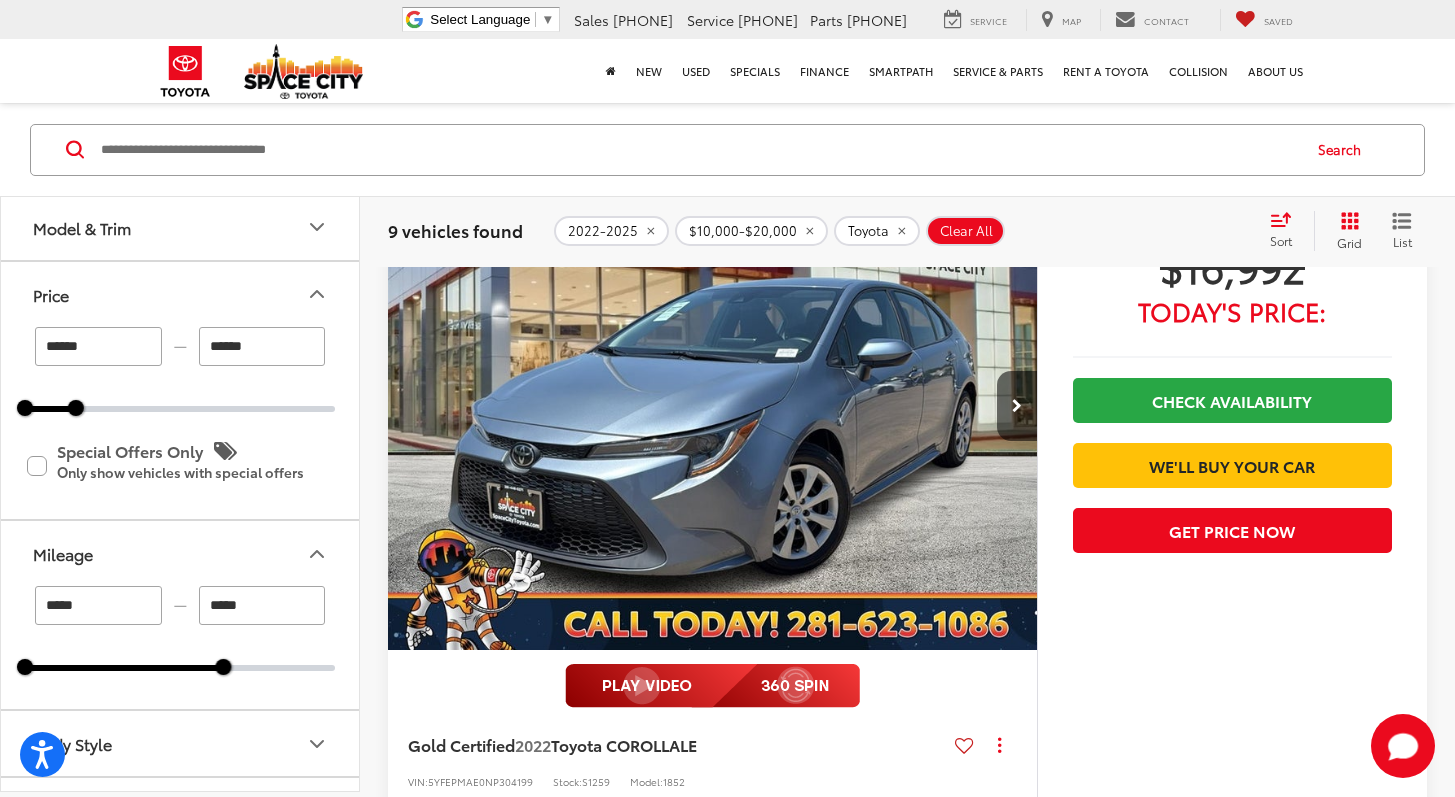 click on "***** — ***** 46000 62000" at bounding box center (180, 628) 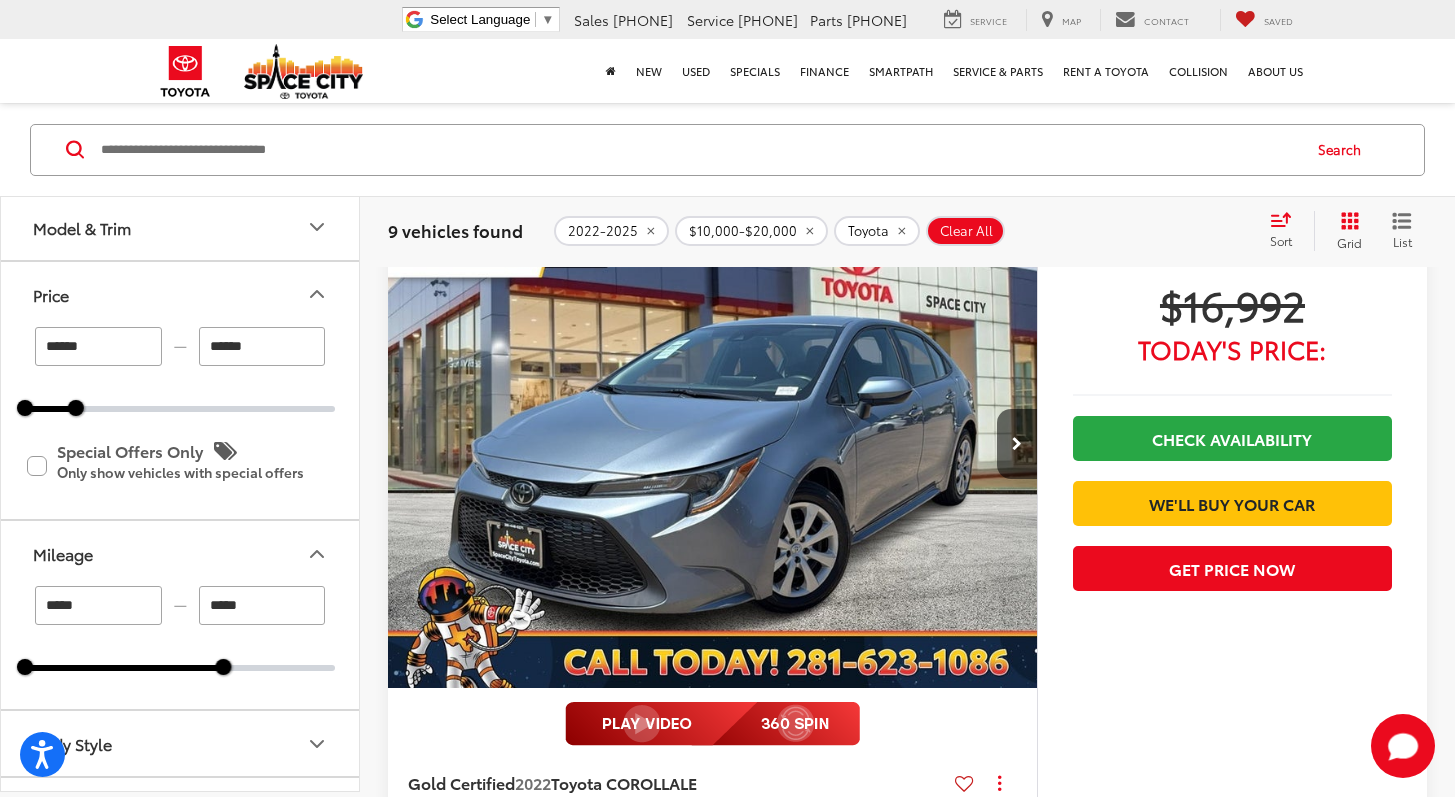 scroll, scrollTop: 142, scrollLeft: 0, axis: vertical 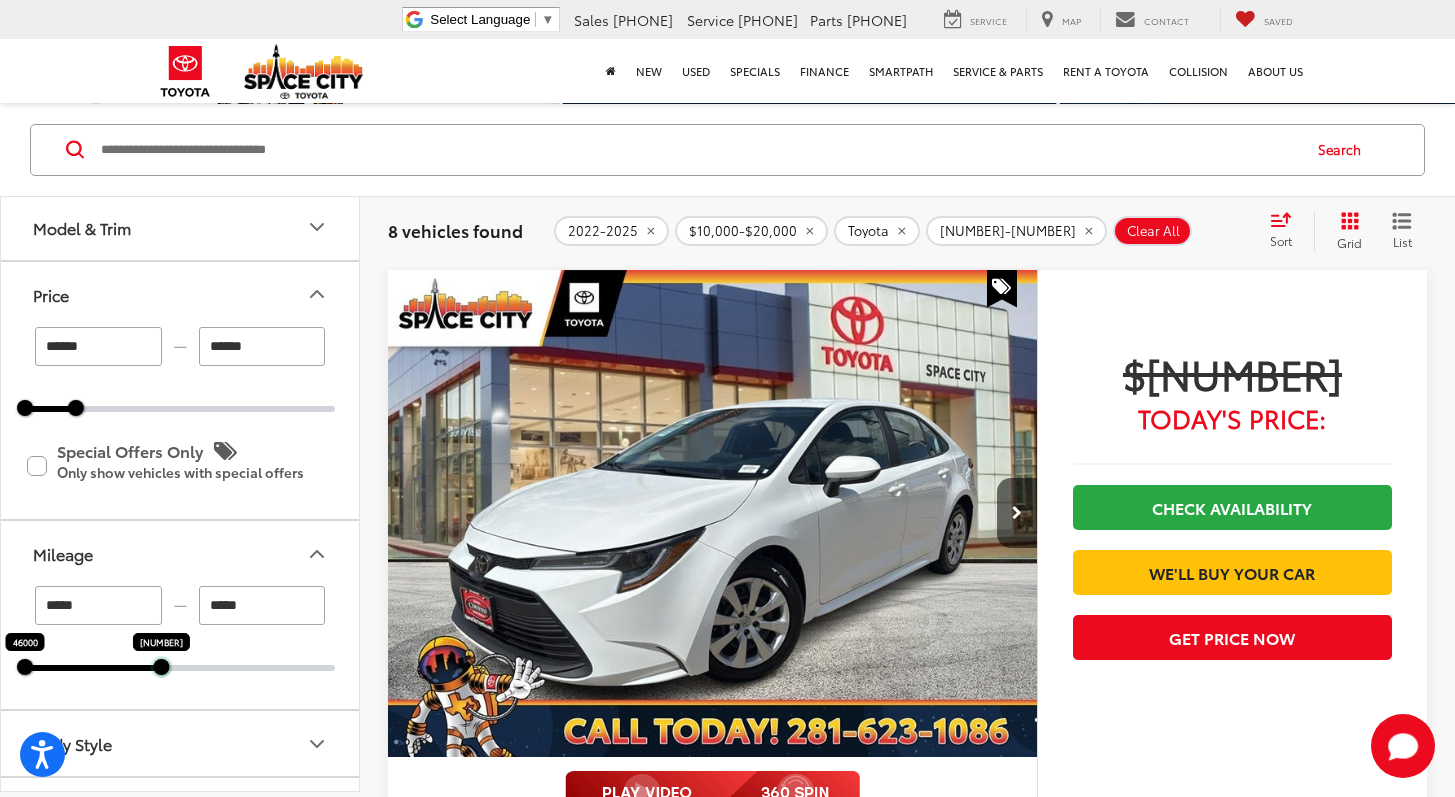 drag, startPoint x: 217, startPoint y: 666, endPoint x: 158, endPoint y: 666, distance: 59 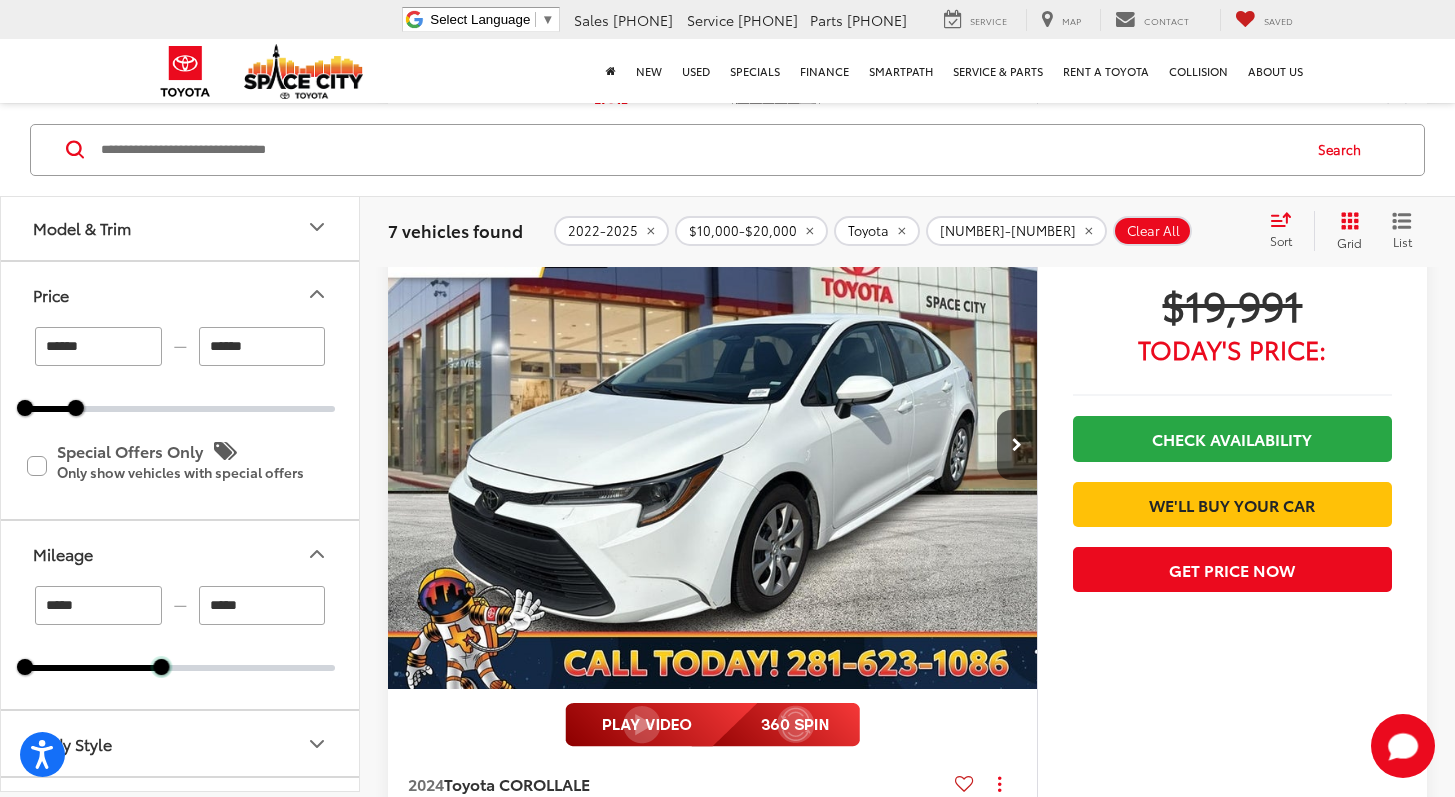 scroll, scrollTop: 5410, scrollLeft: 0, axis: vertical 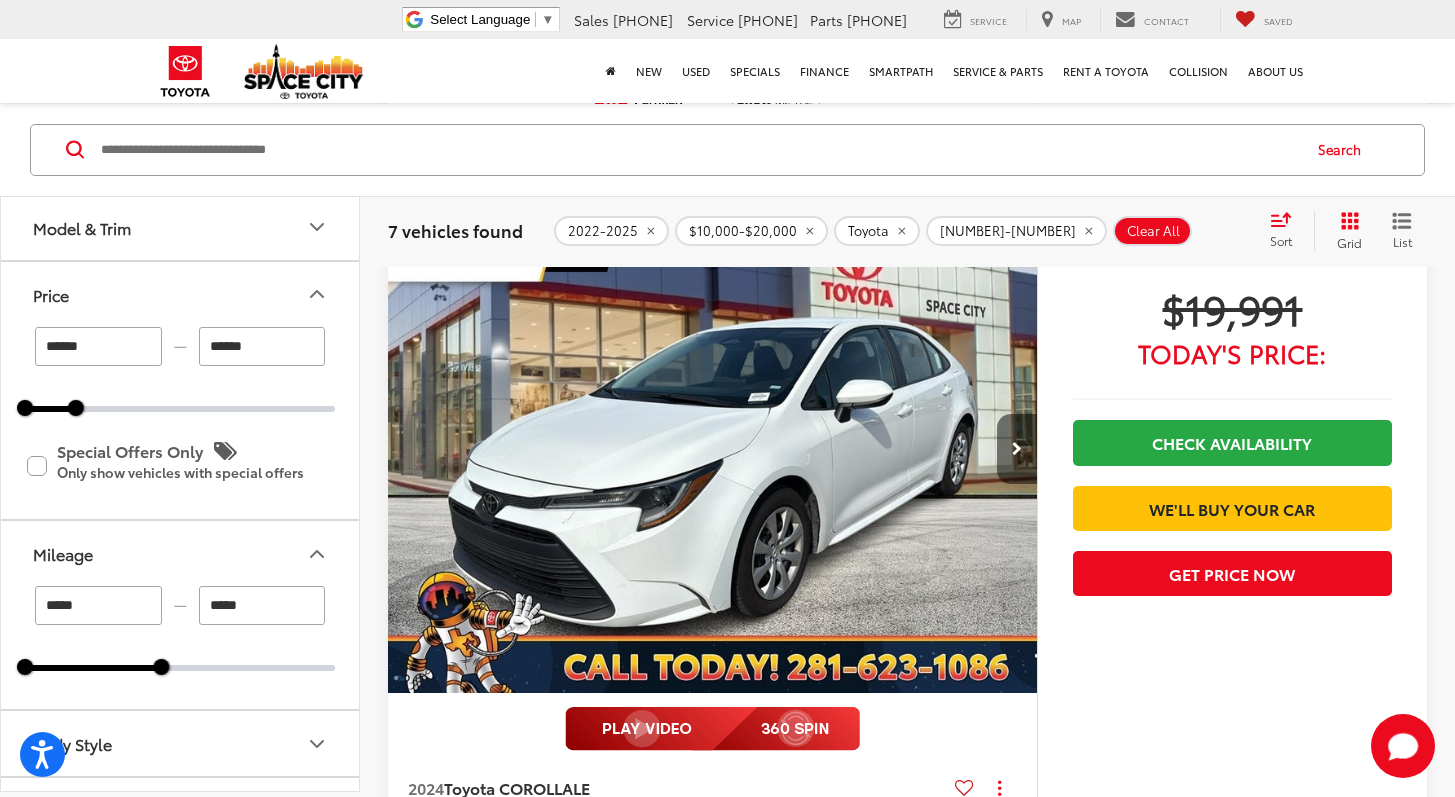 click at bounding box center [1017, 449] 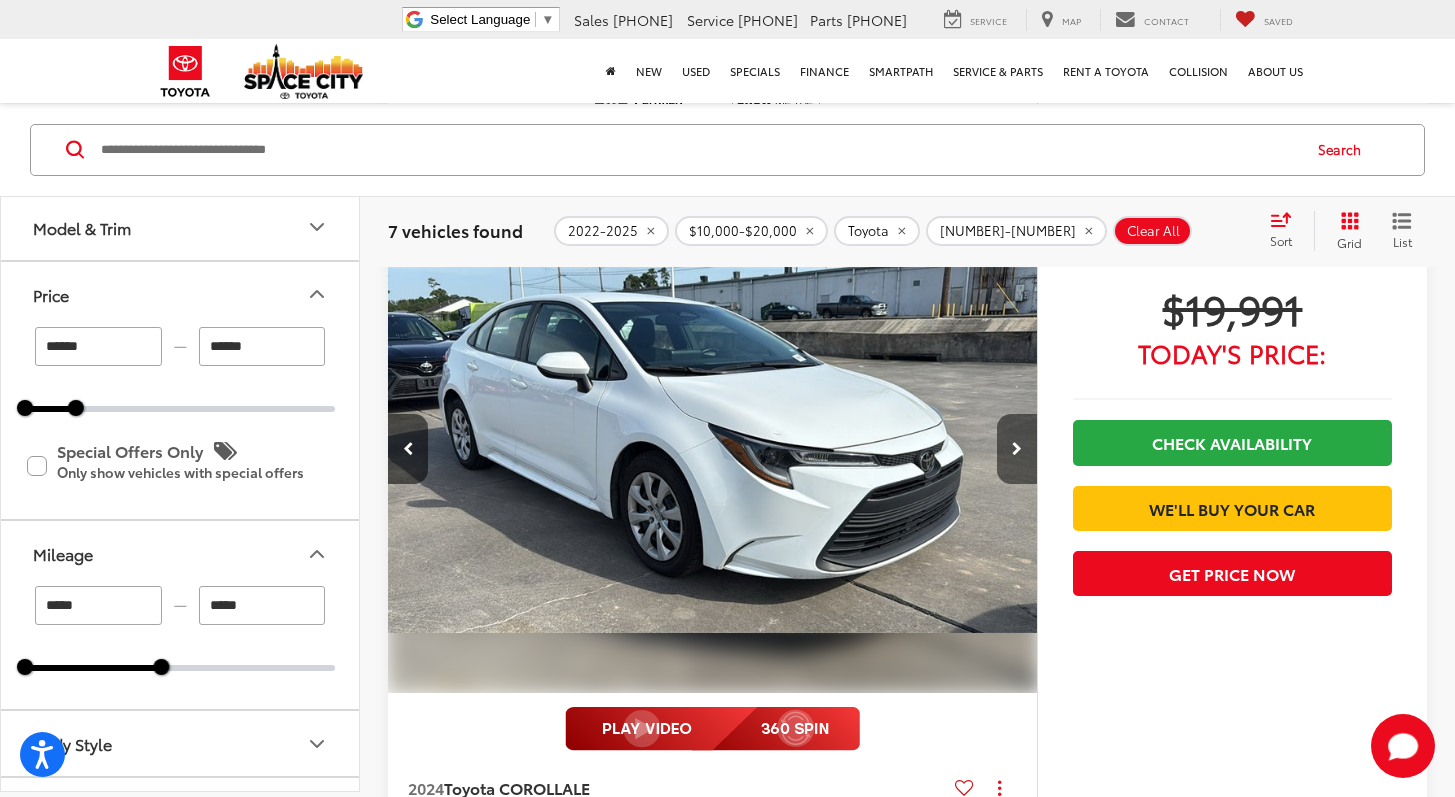 click at bounding box center [1017, 449] 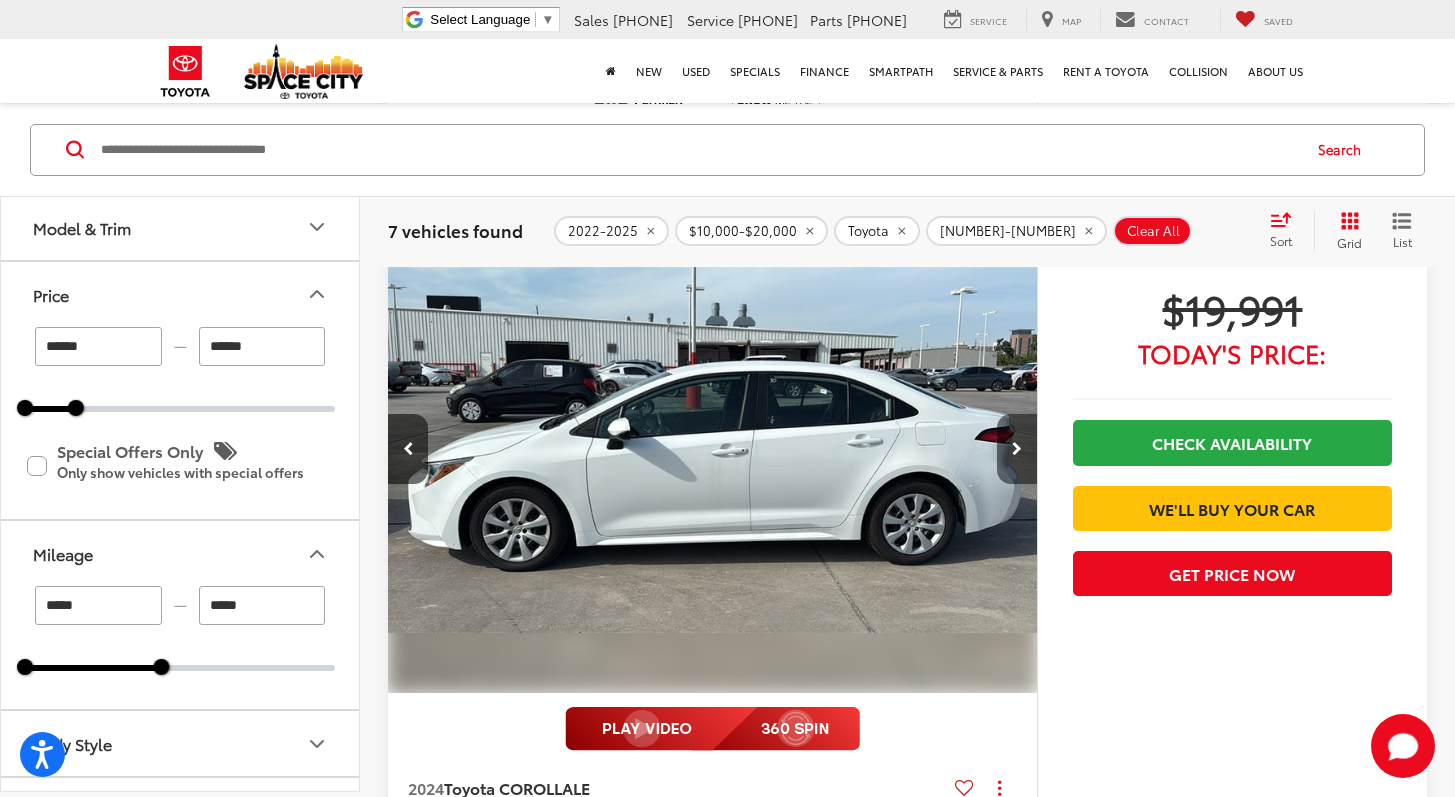 click at bounding box center (1017, 449) 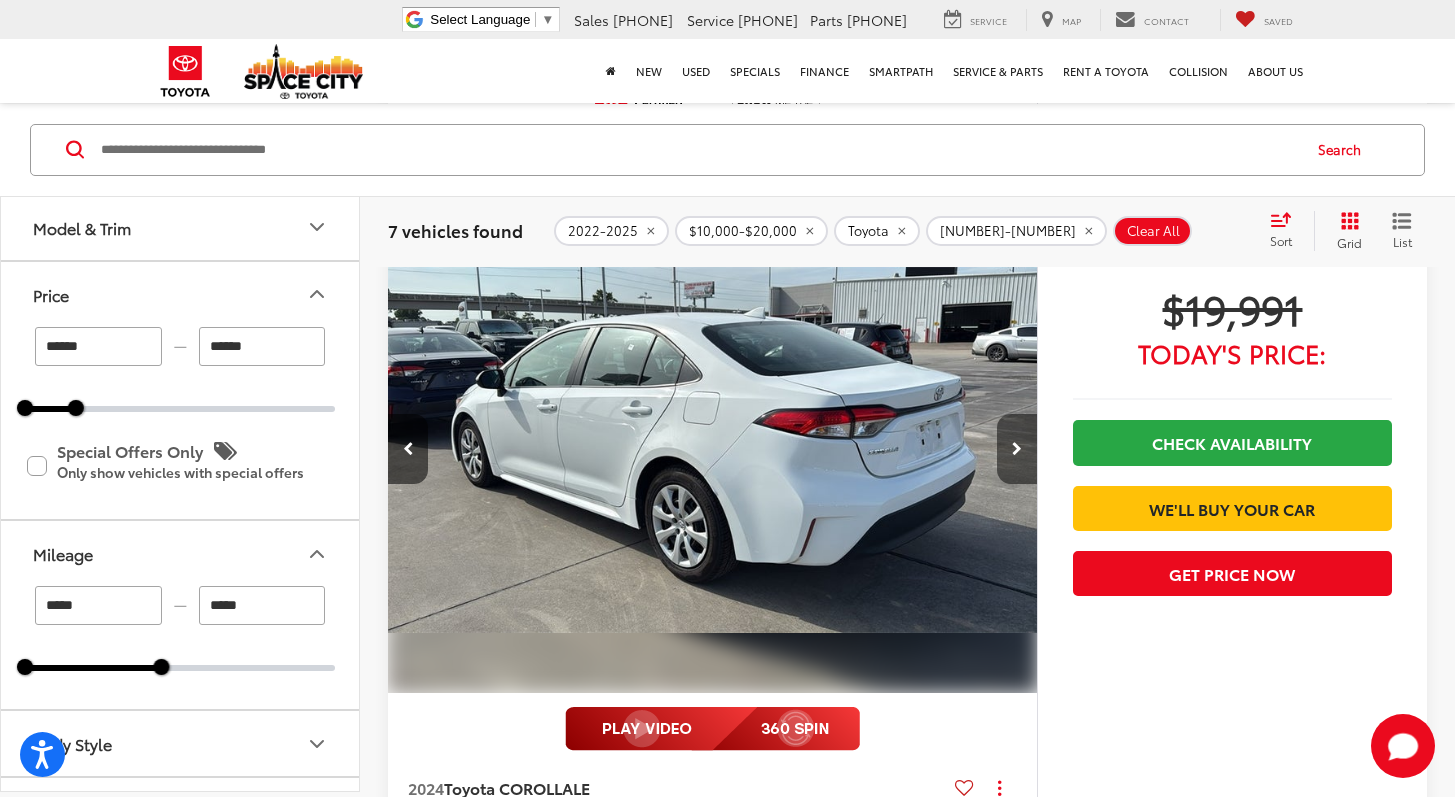click at bounding box center [1017, 449] 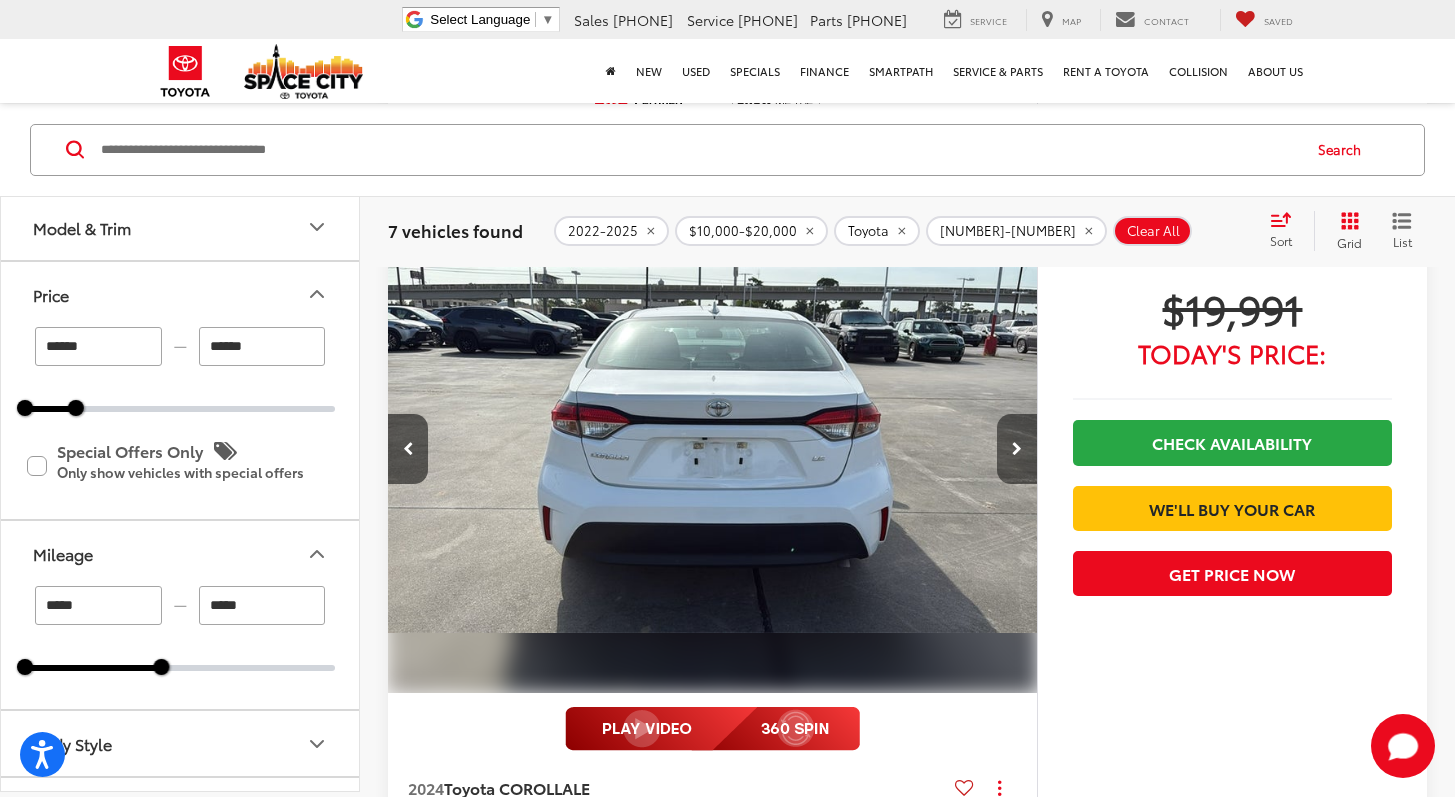 click at bounding box center [1017, 449] 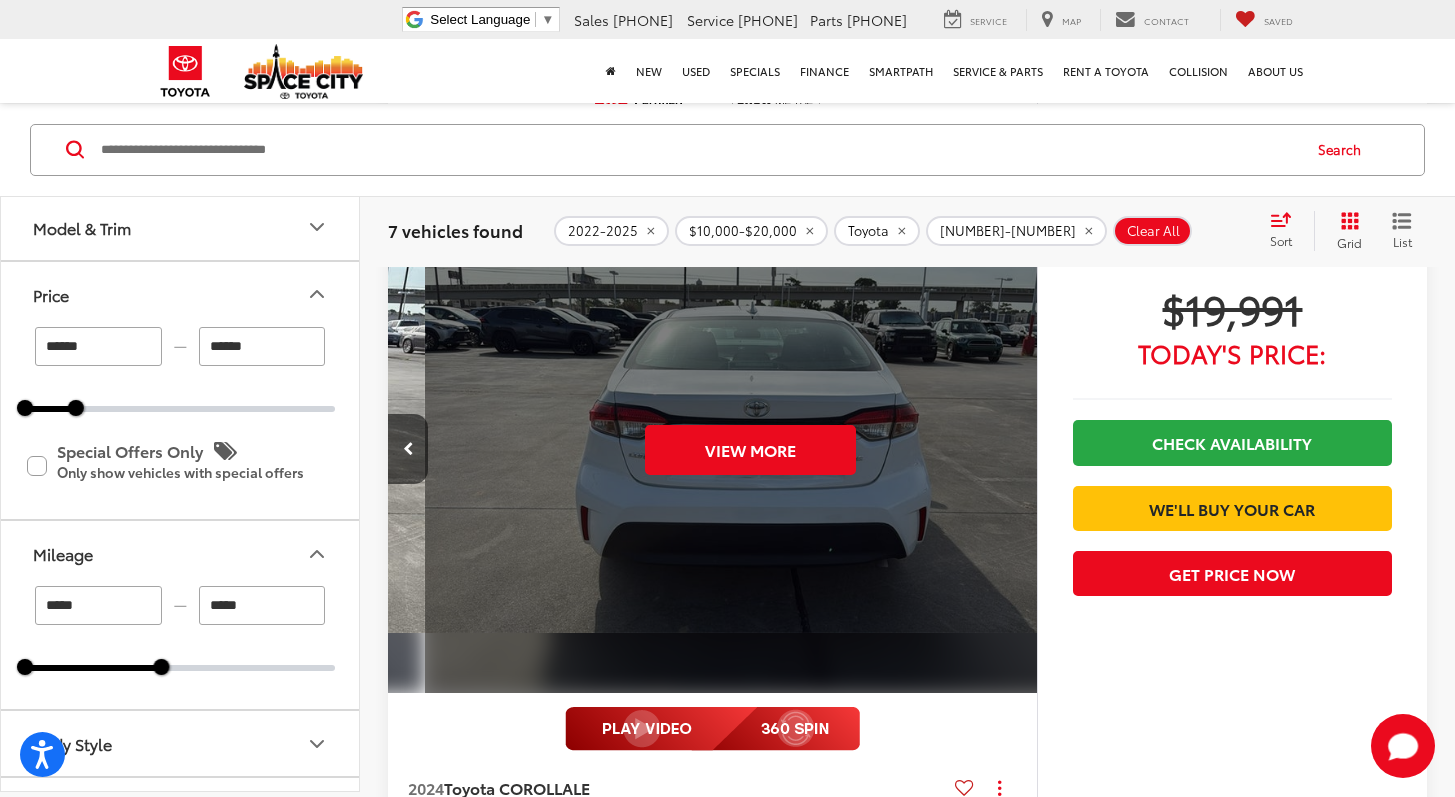 scroll, scrollTop: 0, scrollLeft: 3260, axis: horizontal 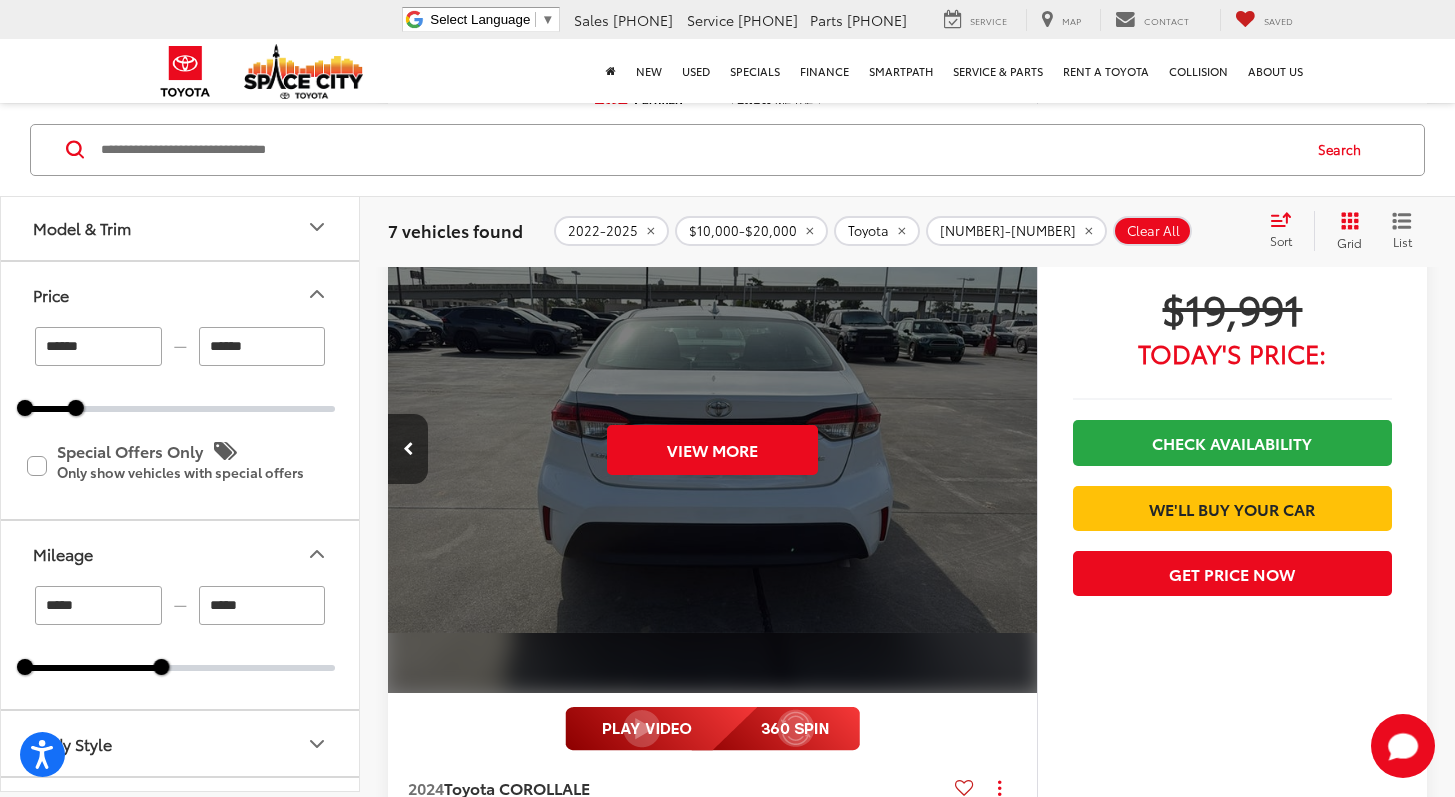 click on "View More" at bounding box center [713, 449] 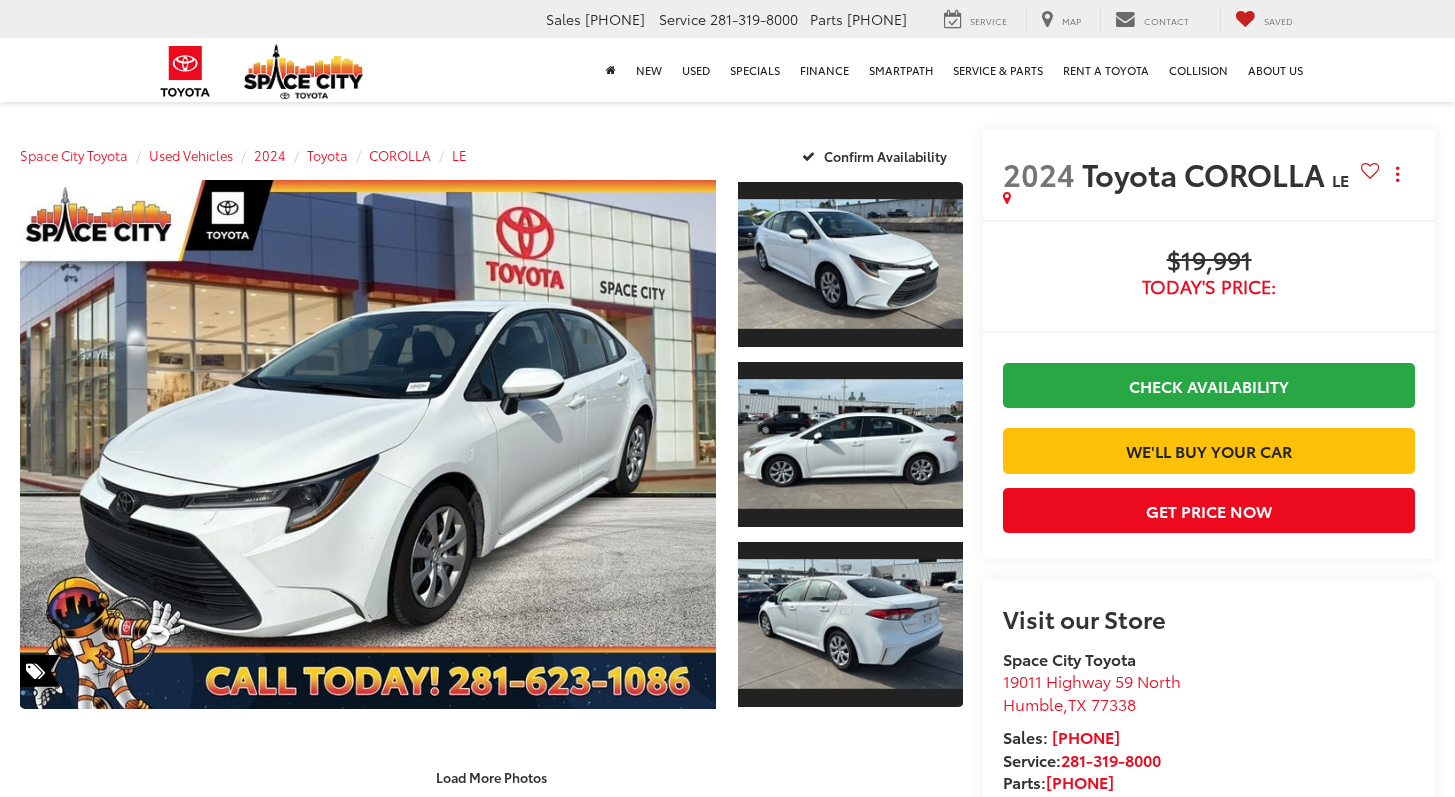 scroll, scrollTop: 0, scrollLeft: 0, axis: both 